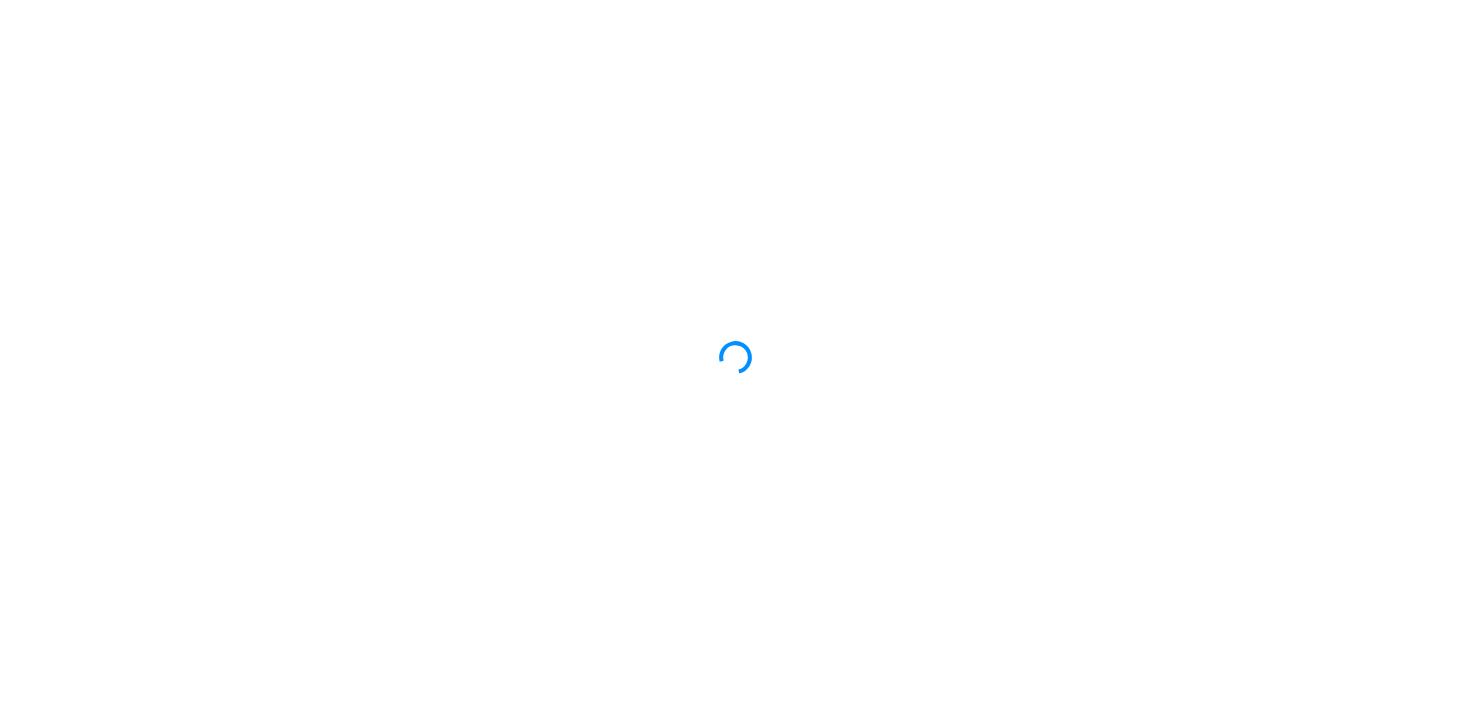 scroll, scrollTop: 0, scrollLeft: 0, axis: both 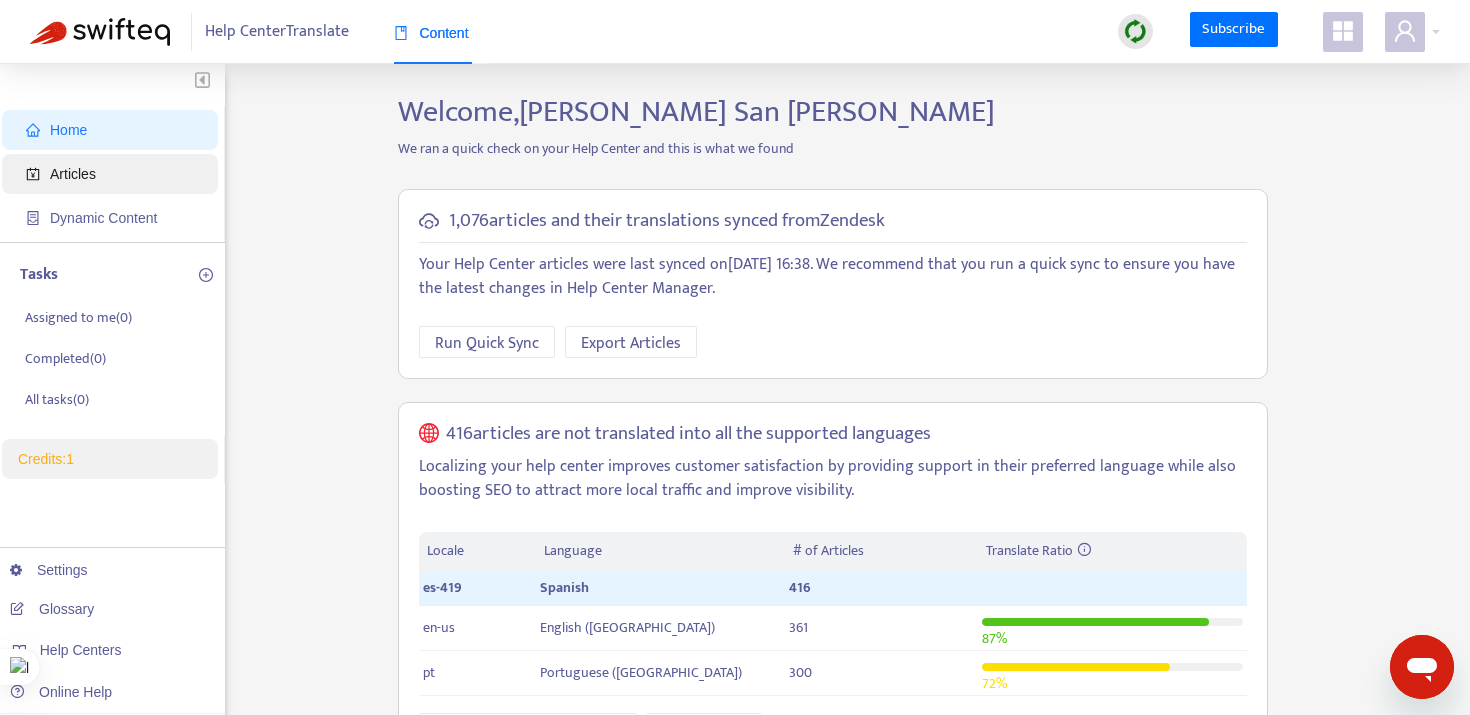 click on "Articles" at bounding box center [114, 174] 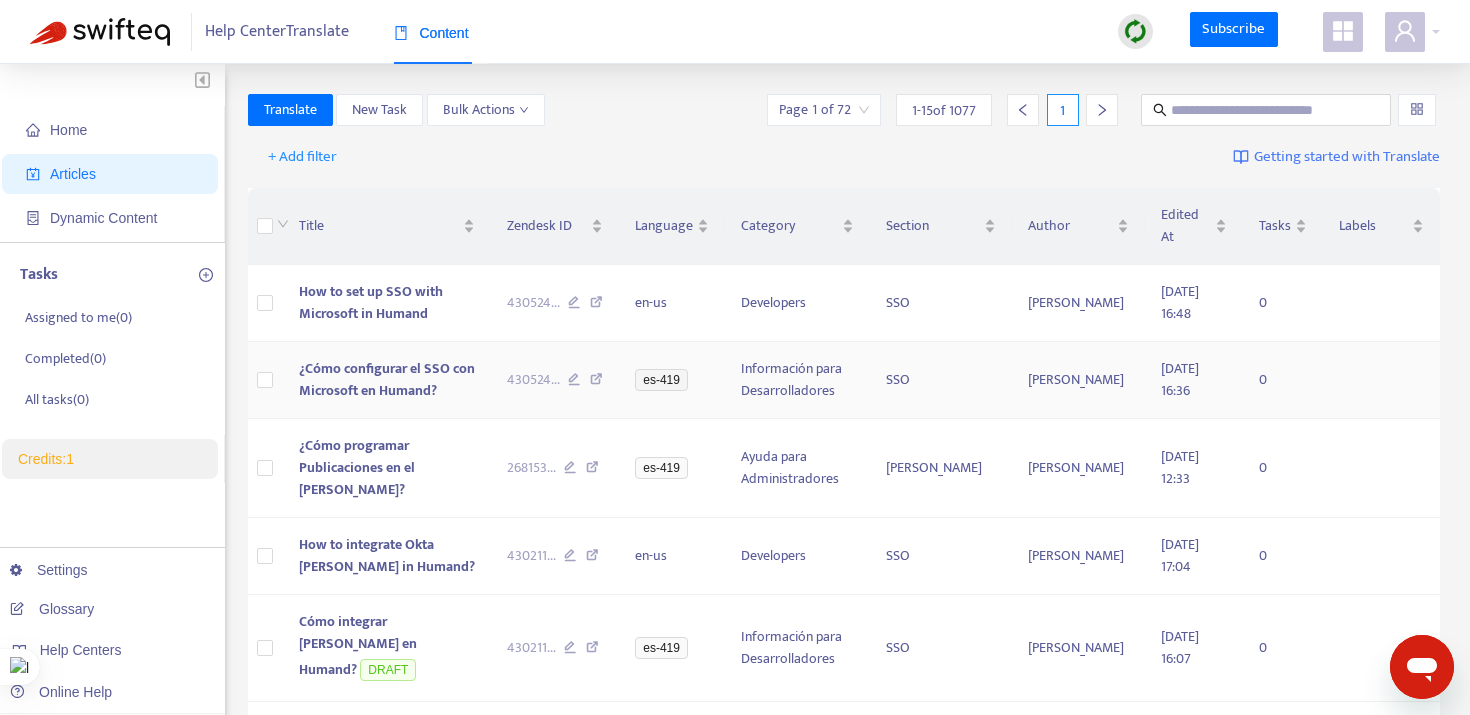 click on "¿Cómo configurar el SSO con Microsoft en Humand?" at bounding box center [387, 379] 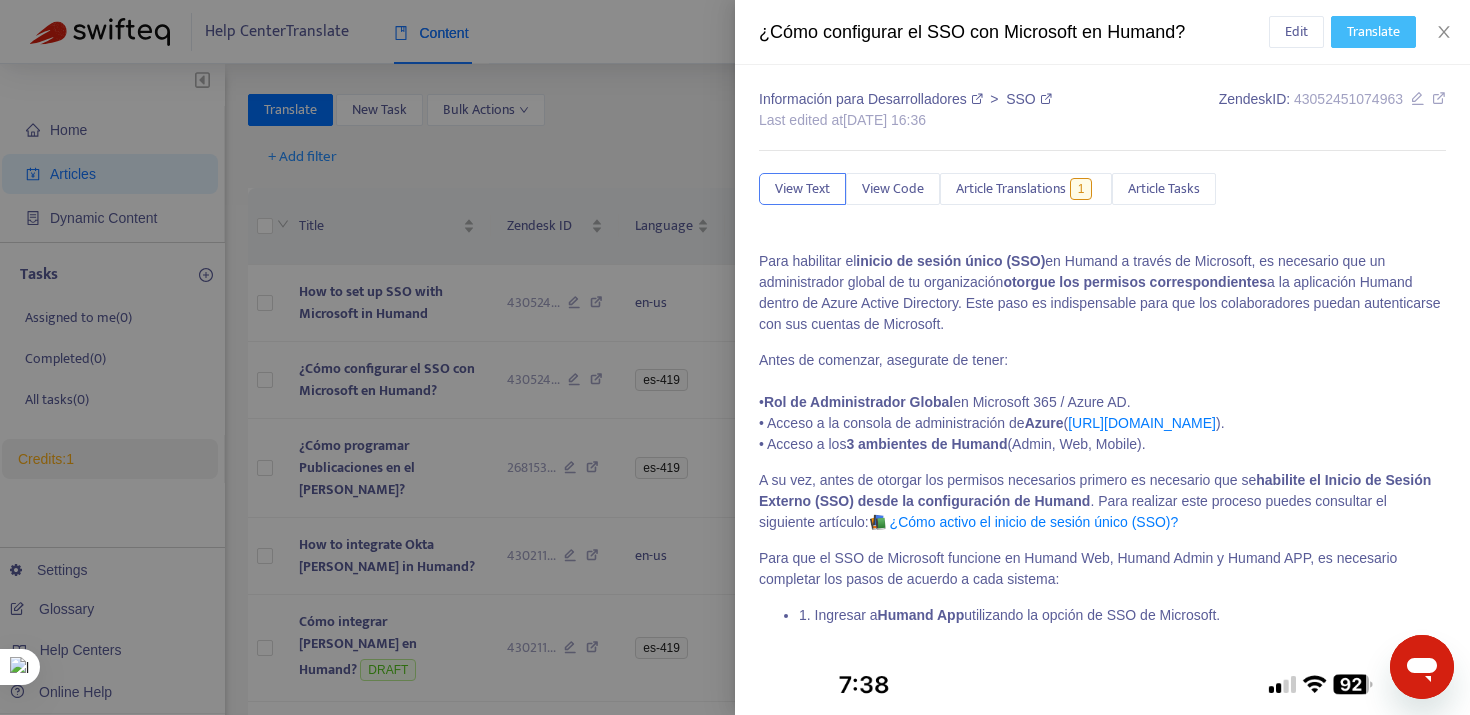 click on "Translate" at bounding box center (1373, 32) 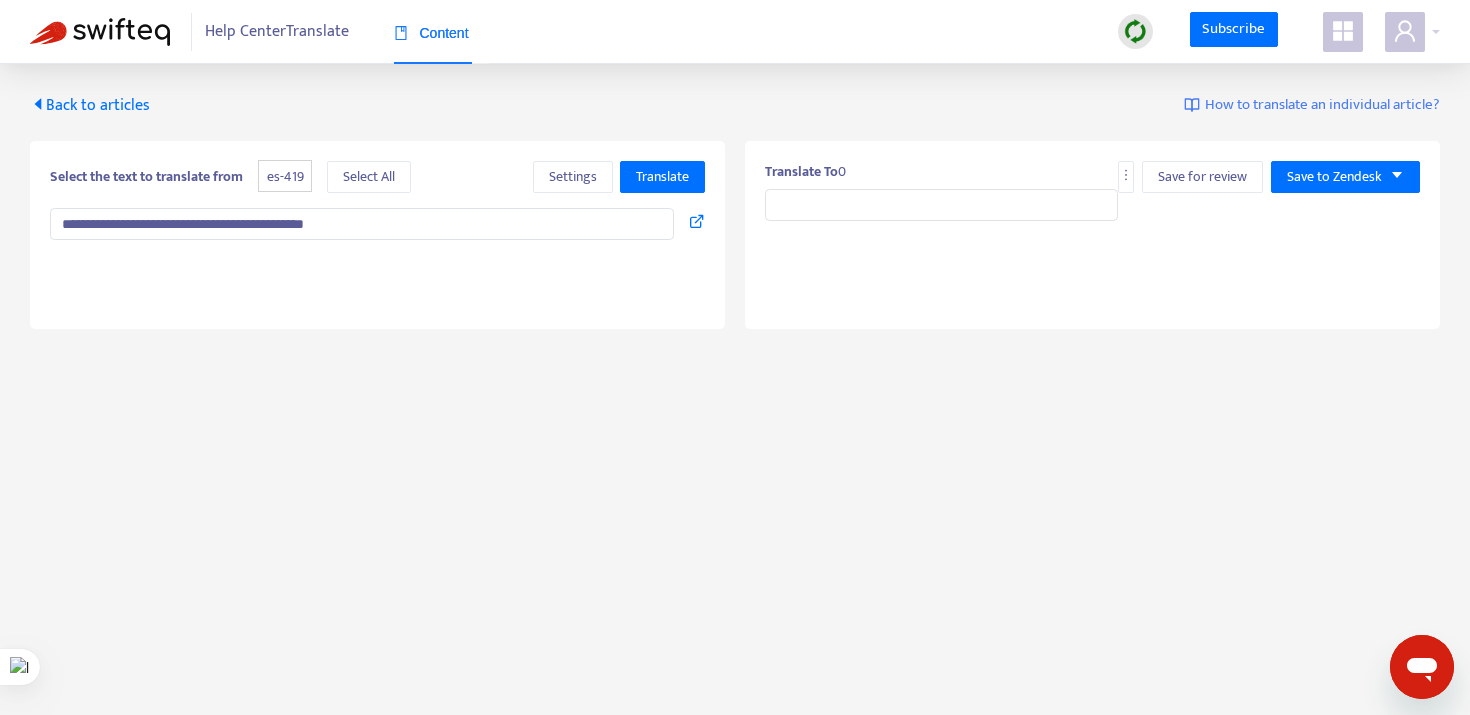 type on "**********" 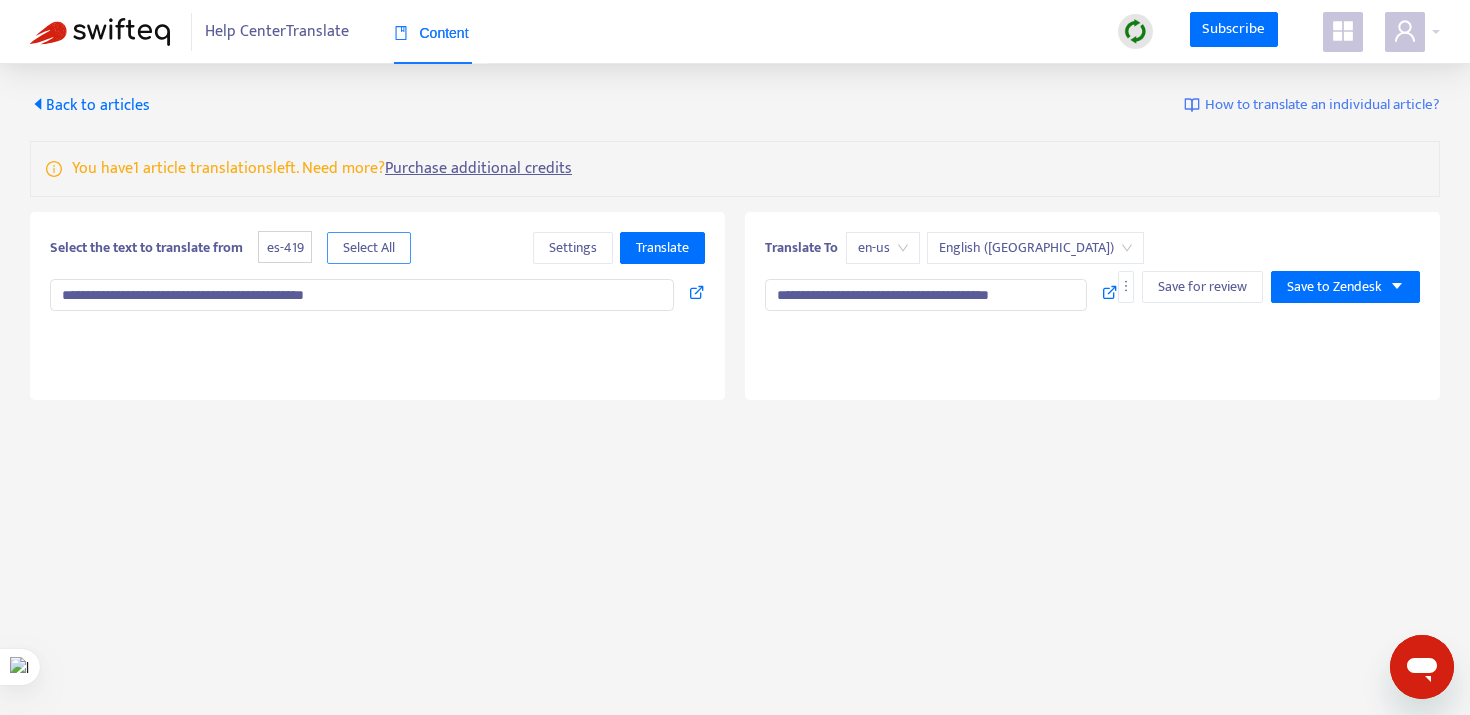 type on "**********" 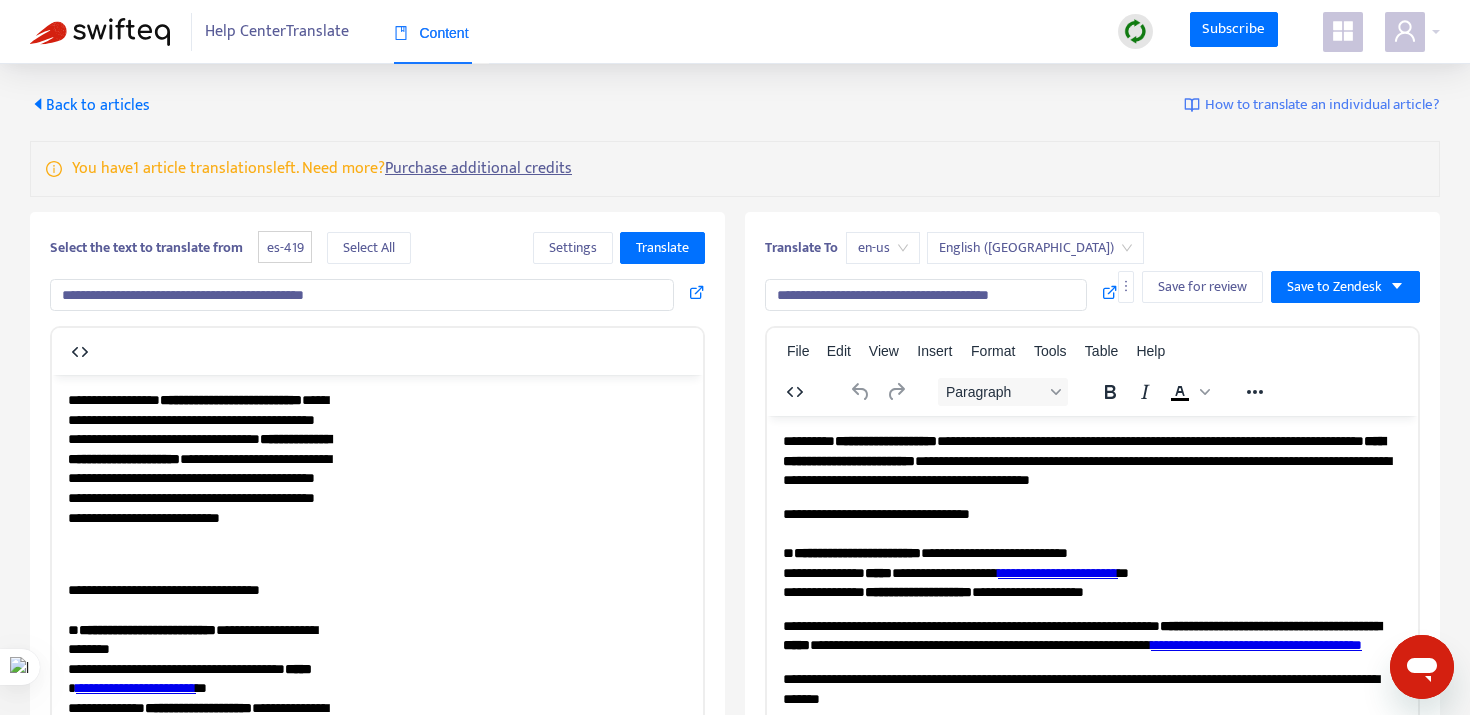 scroll, scrollTop: 0, scrollLeft: 0, axis: both 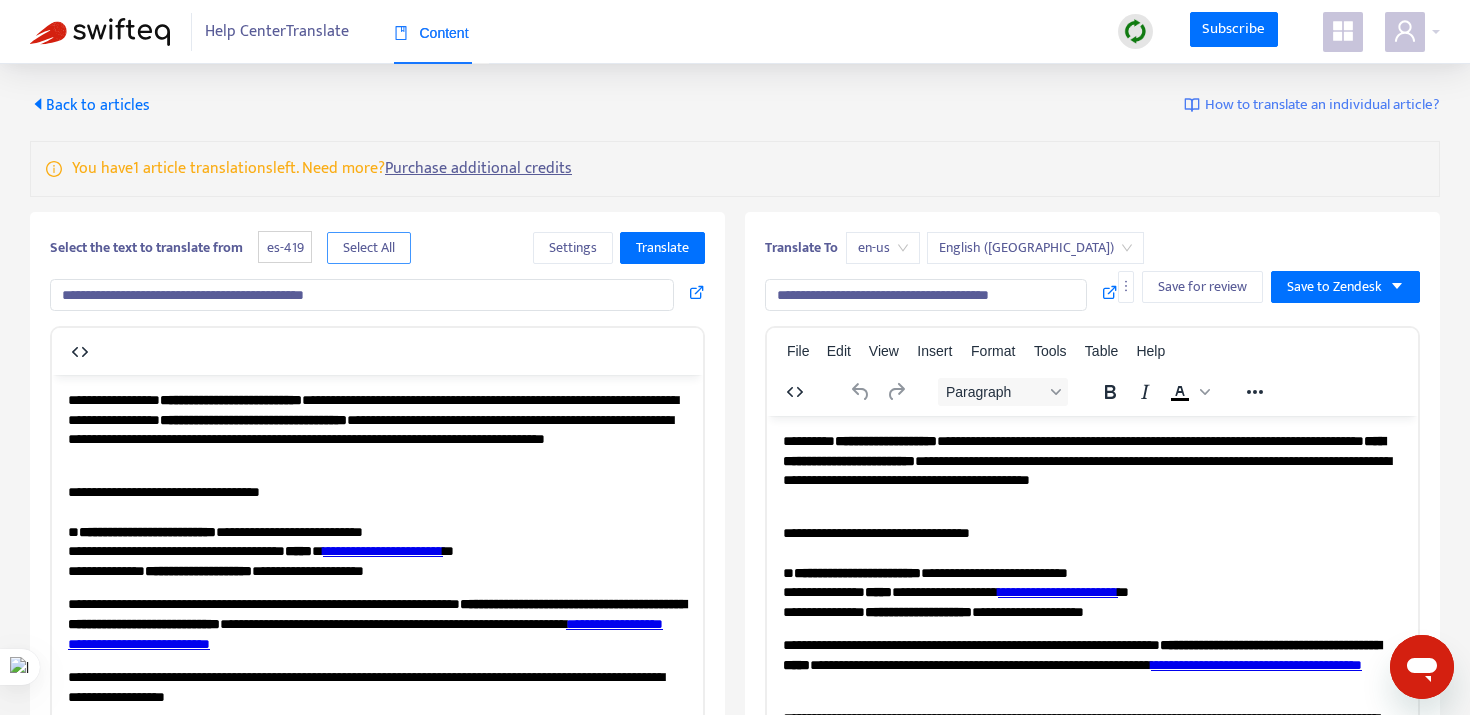 click on "Select All" at bounding box center (369, 248) 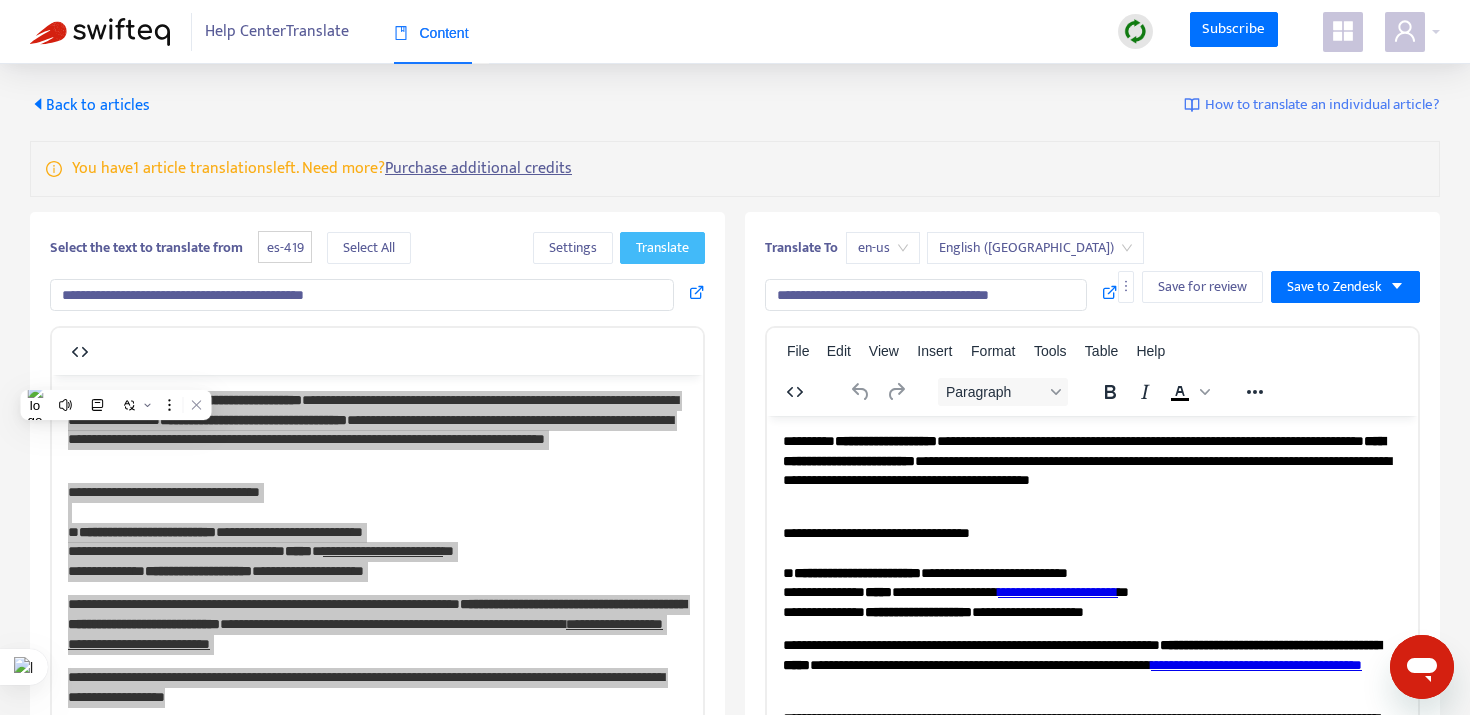click on "Translate" at bounding box center (662, 248) 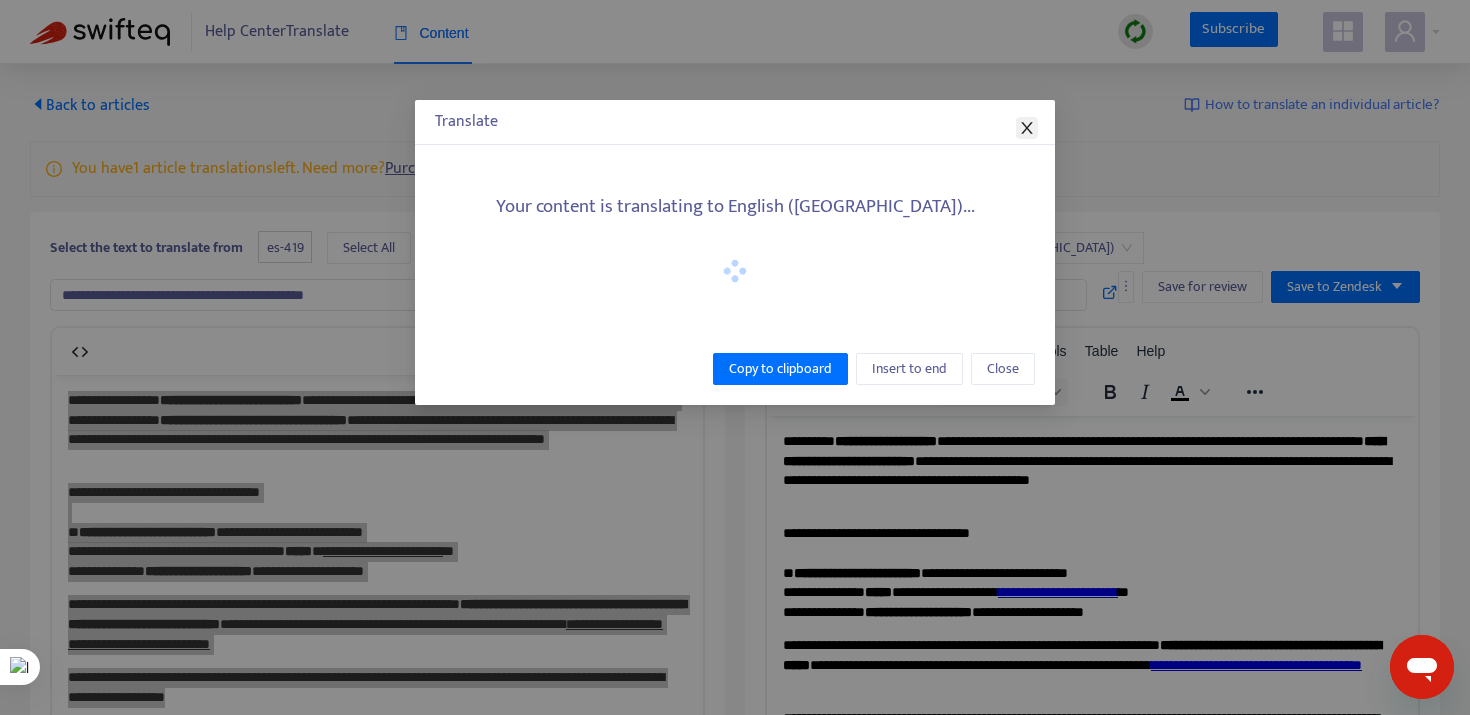 click 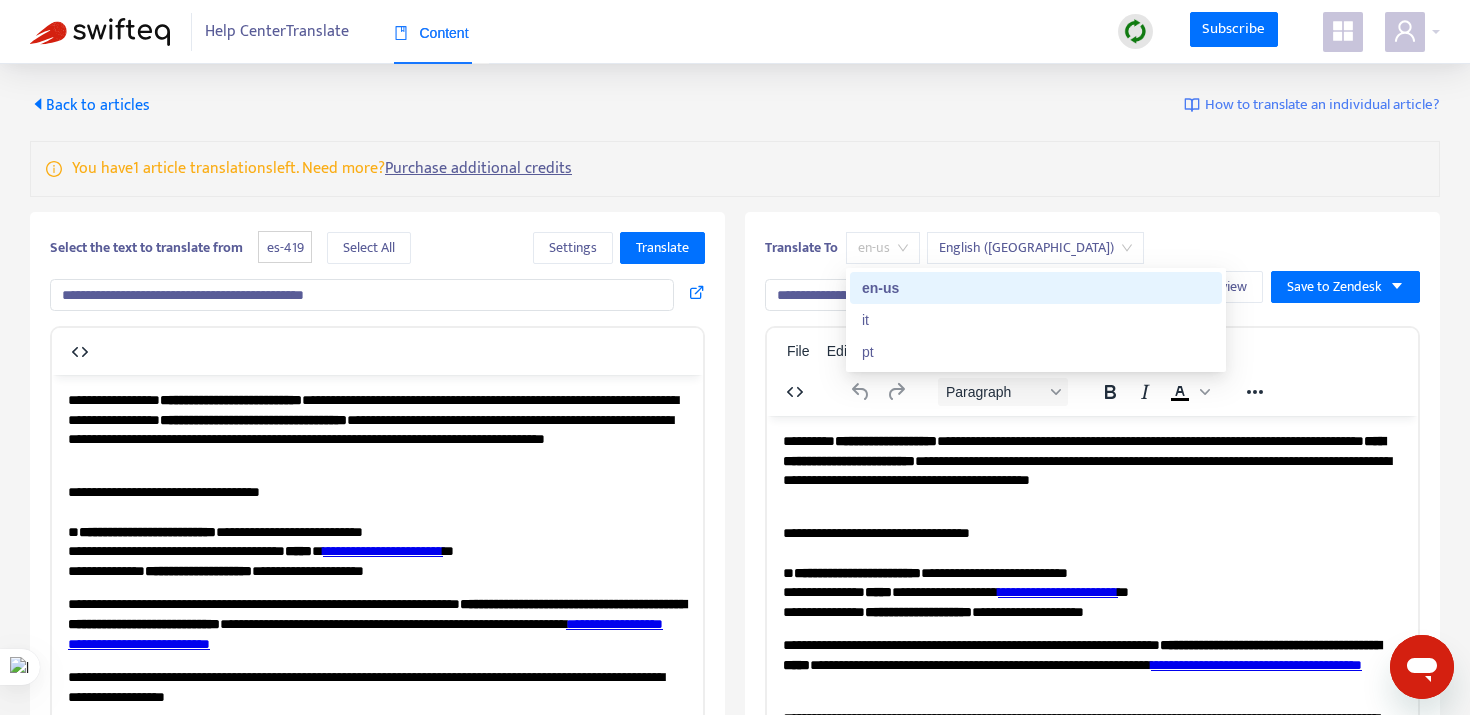click on "en-us" at bounding box center (883, 248) 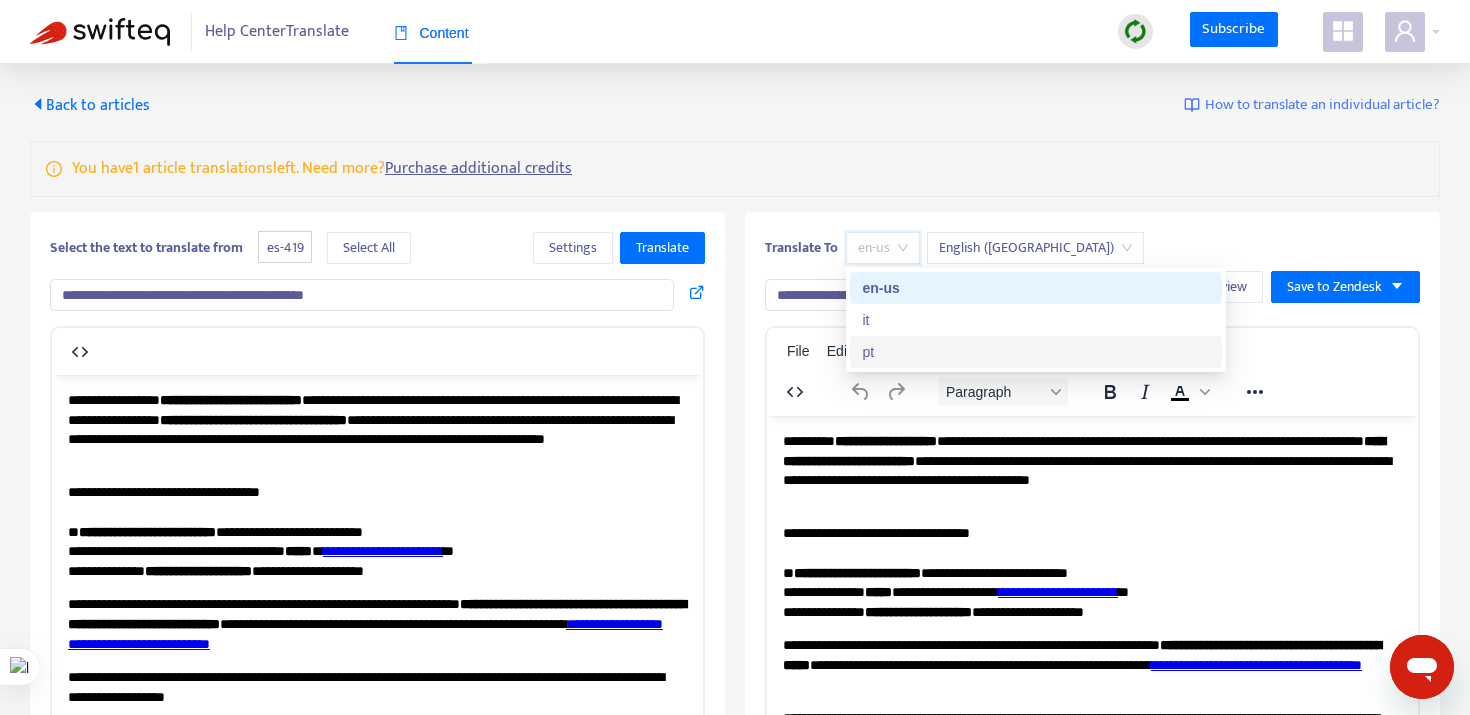 click on "pt" at bounding box center (1036, 352) 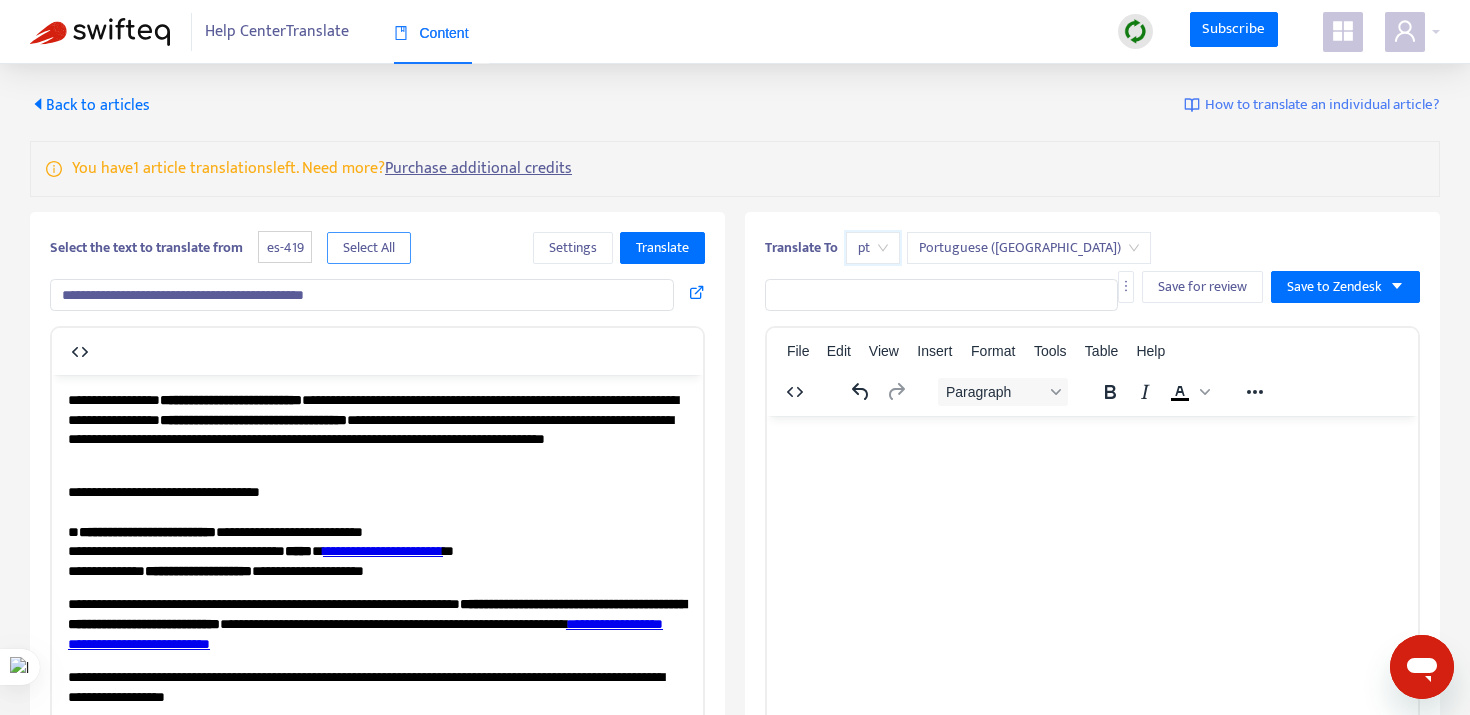 click on "Select All" at bounding box center (369, 248) 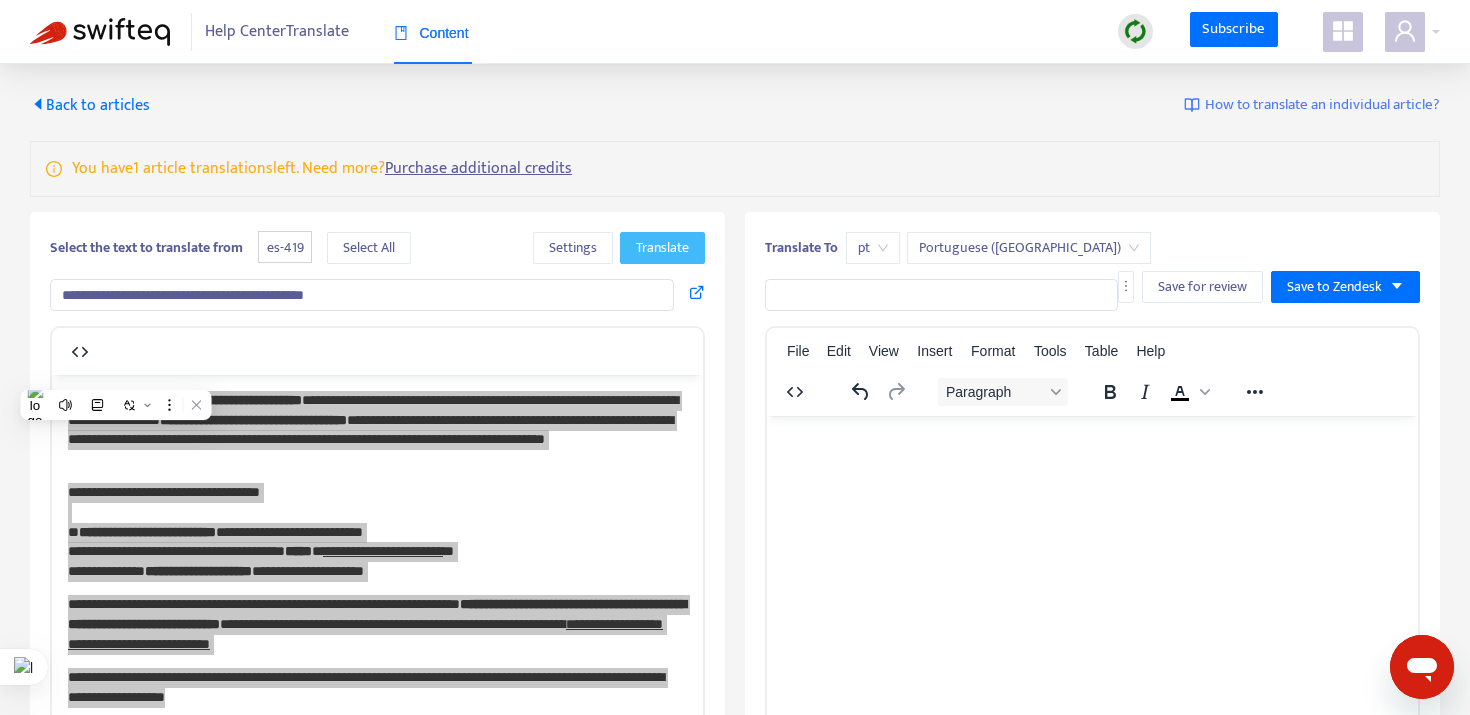 click on "Translate" at bounding box center [662, 248] 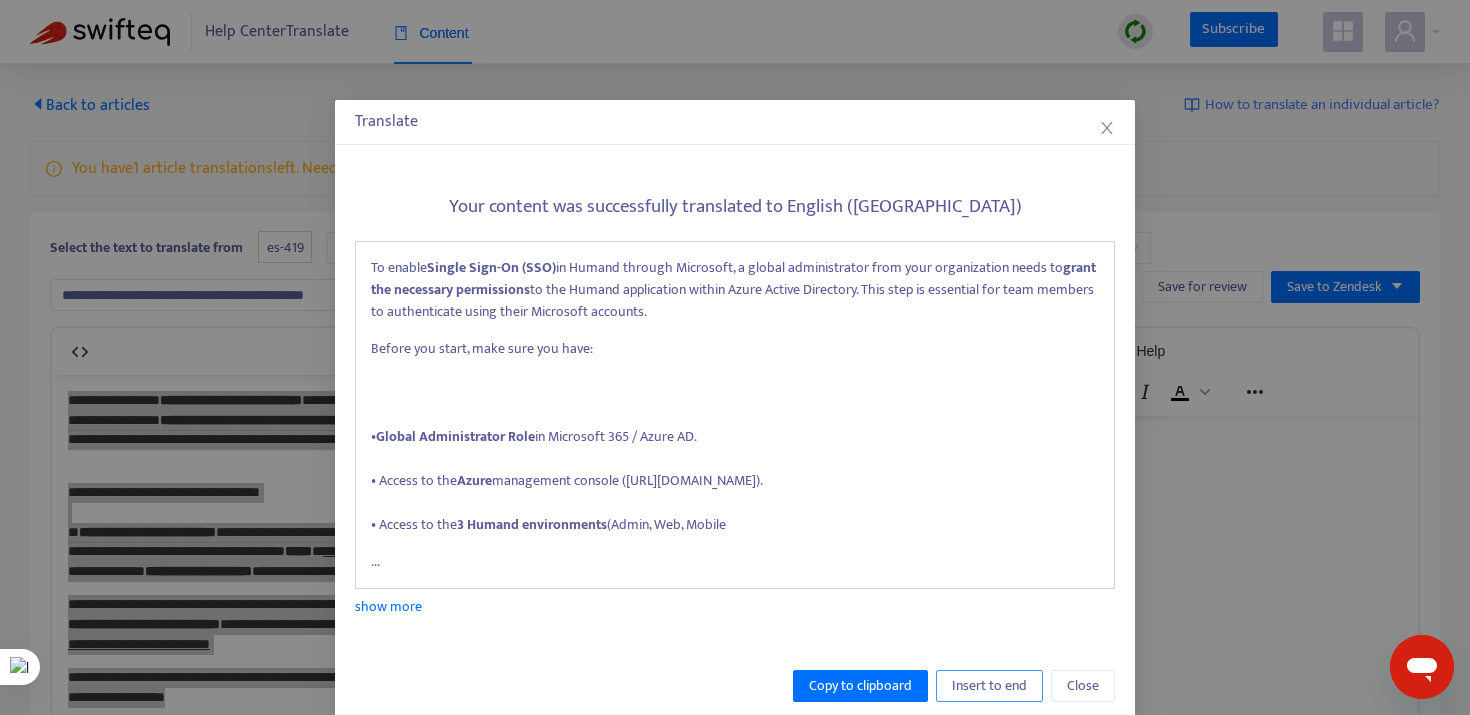 click on "Insert to end" at bounding box center [989, 686] 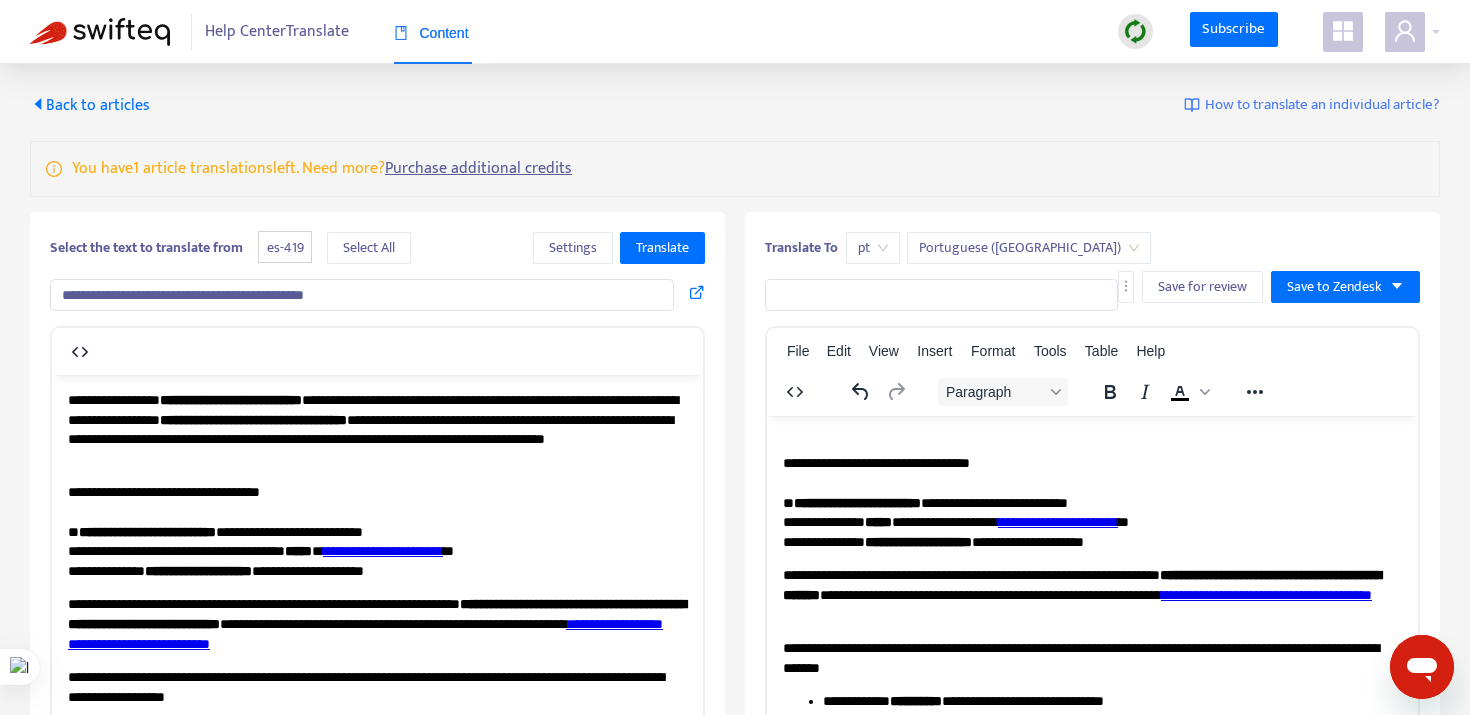 scroll, scrollTop: 0, scrollLeft: 0, axis: both 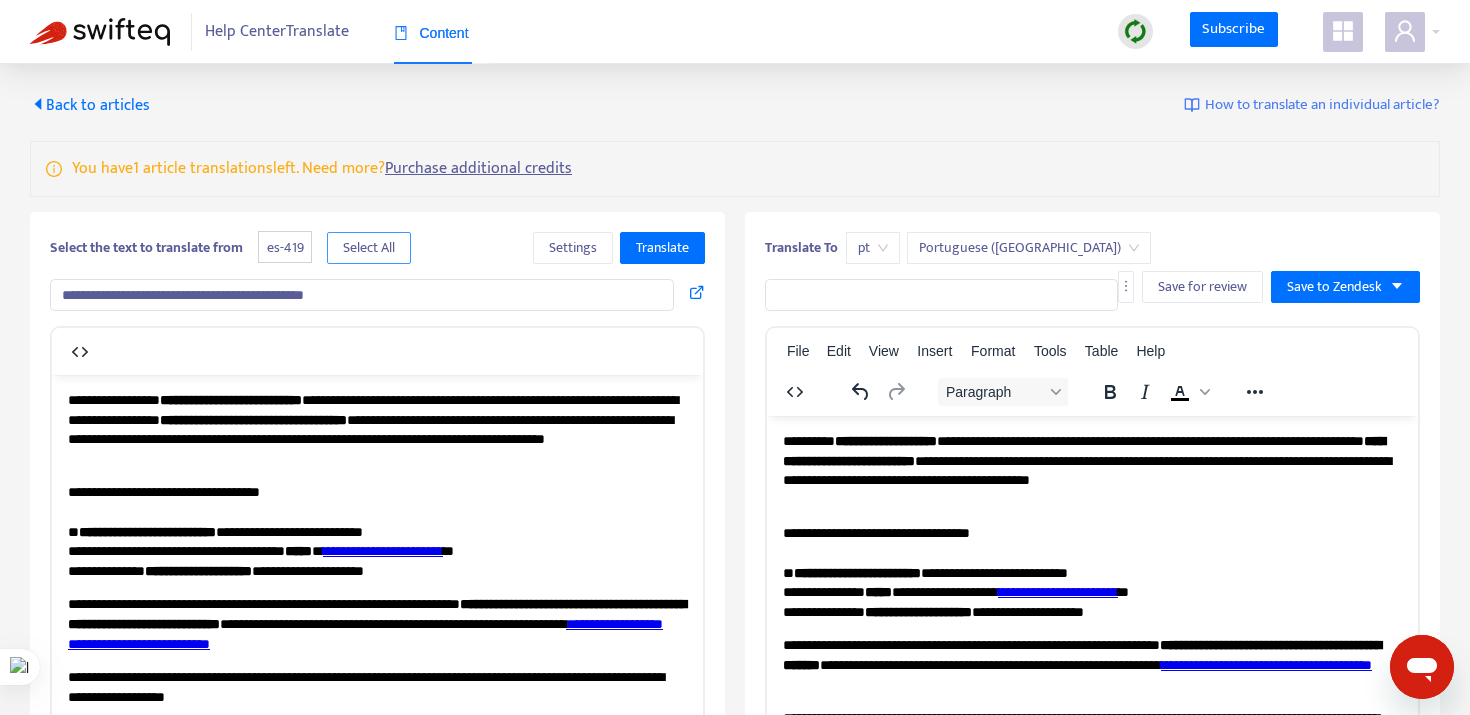 click on "Select All" at bounding box center [369, 248] 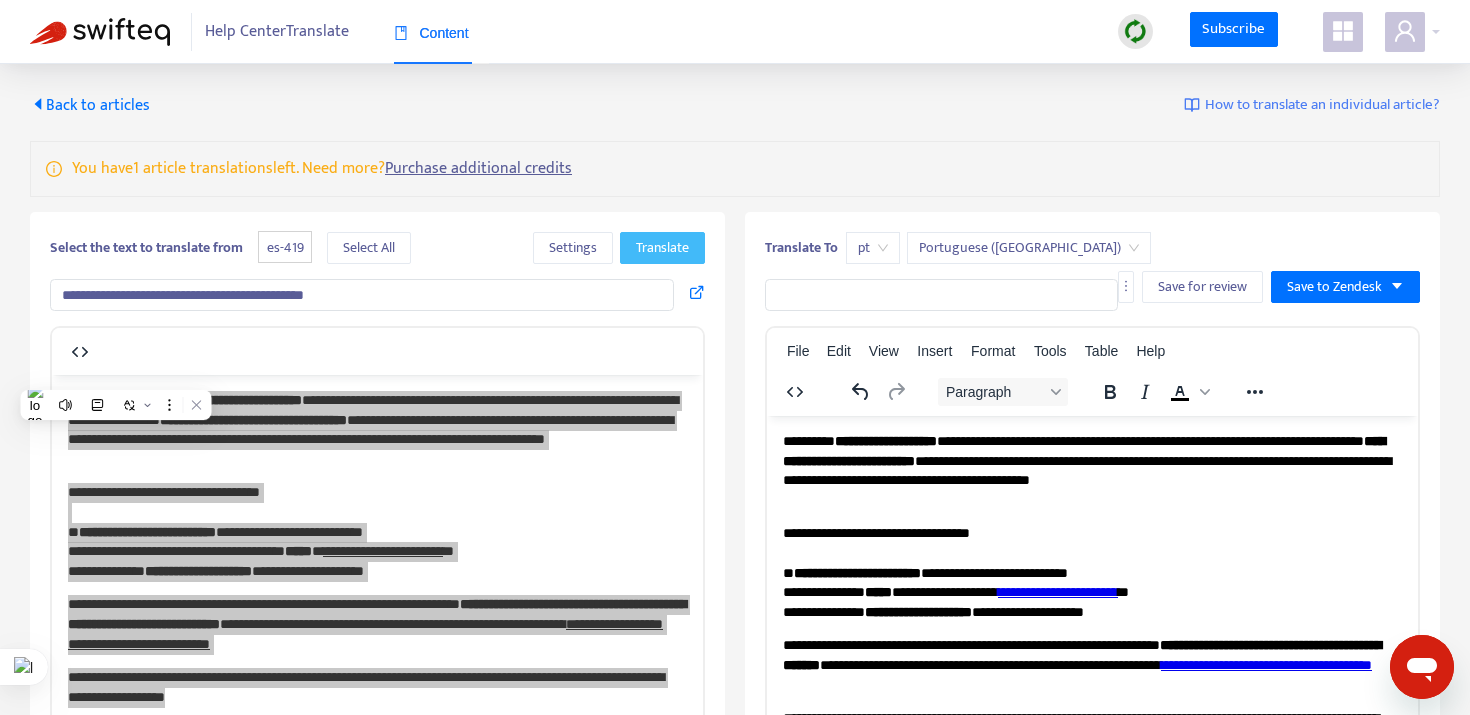 click on "Translate" at bounding box center [662, 248] 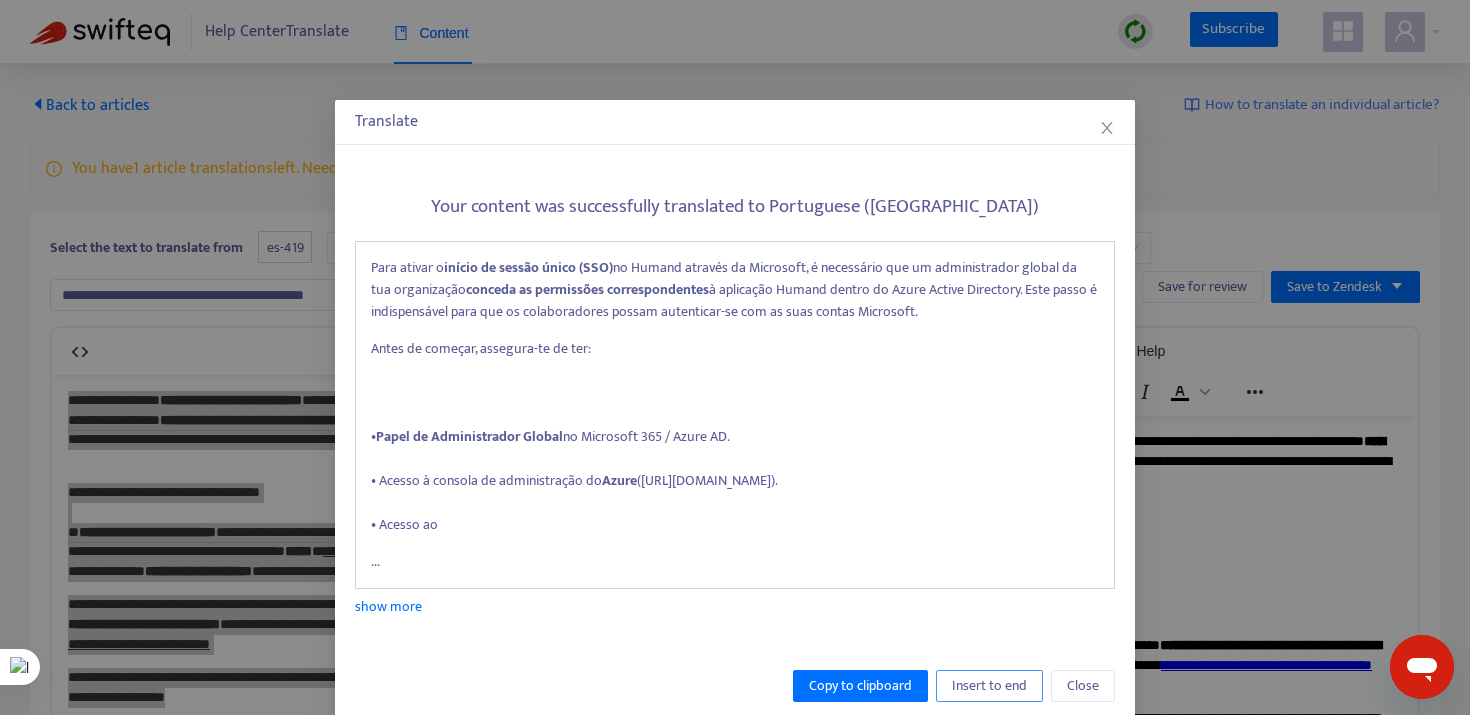 click on "Insert to end" at bounding box center [989, 686] 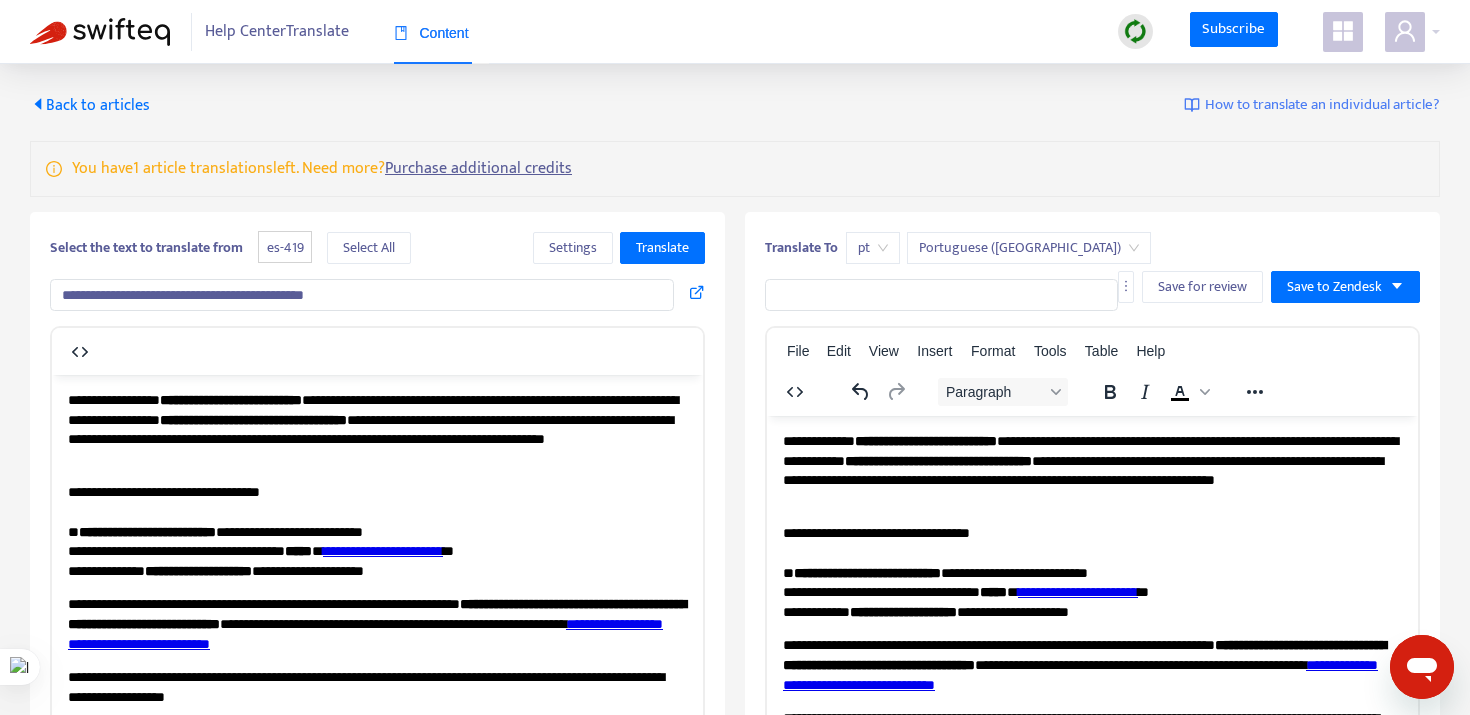 click on "**********" at bounding box center [362, 295] 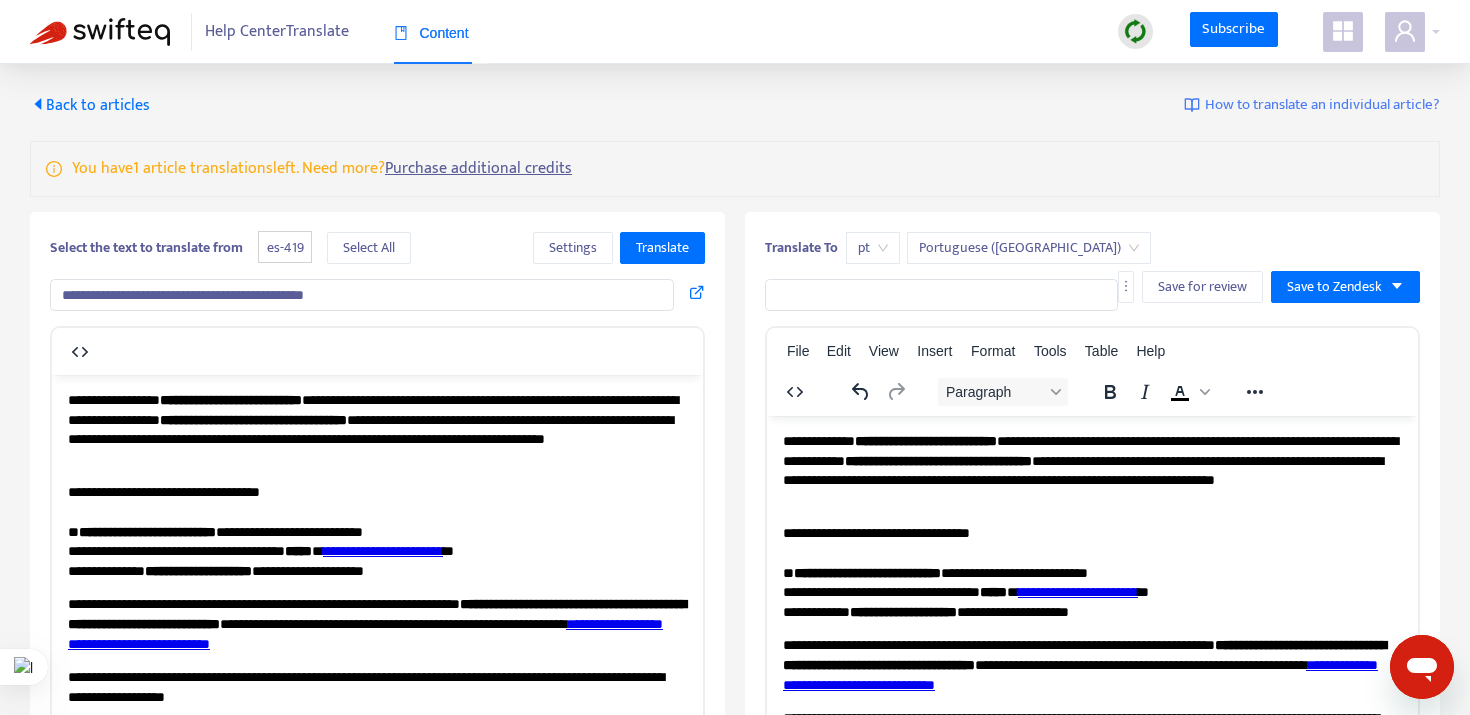 click on "**********" at bounding box center [362, 295] 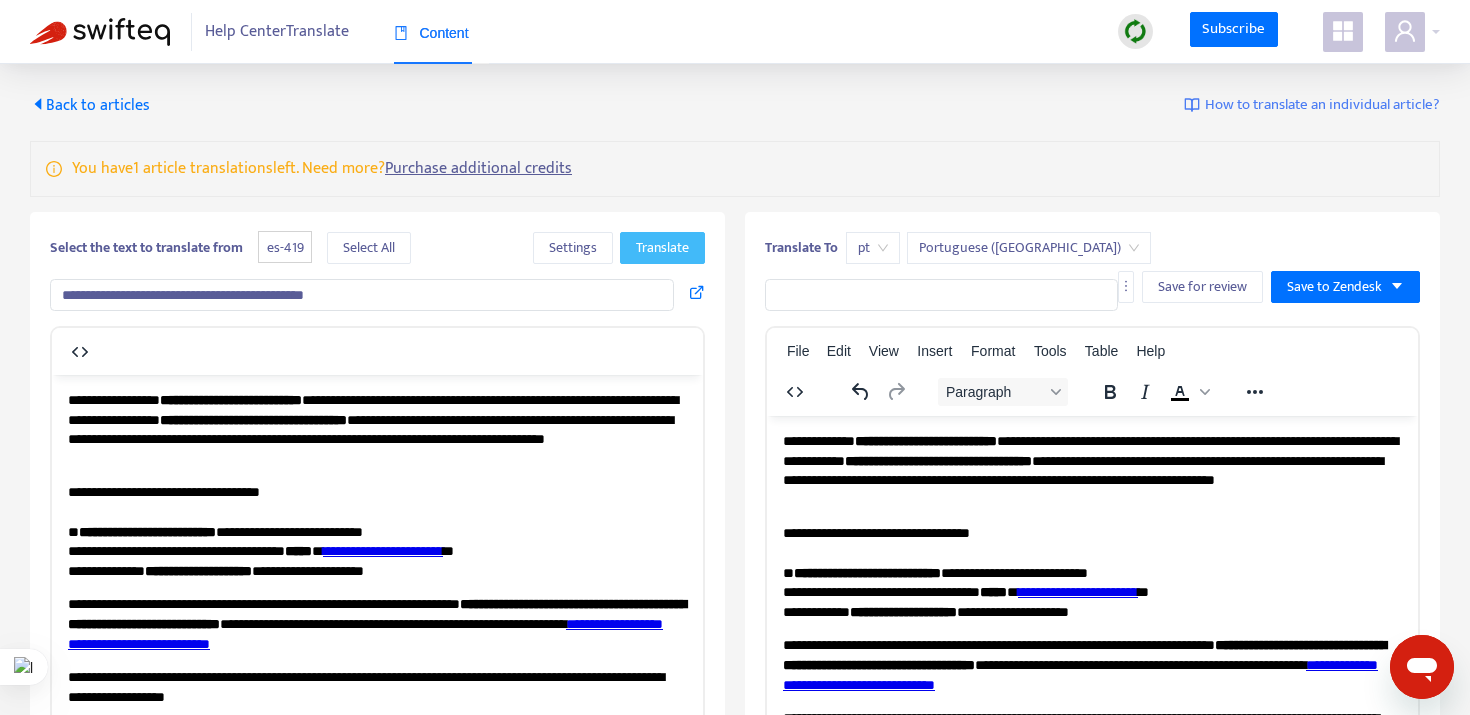 click on "Translate" at bounding box center (662, 248) 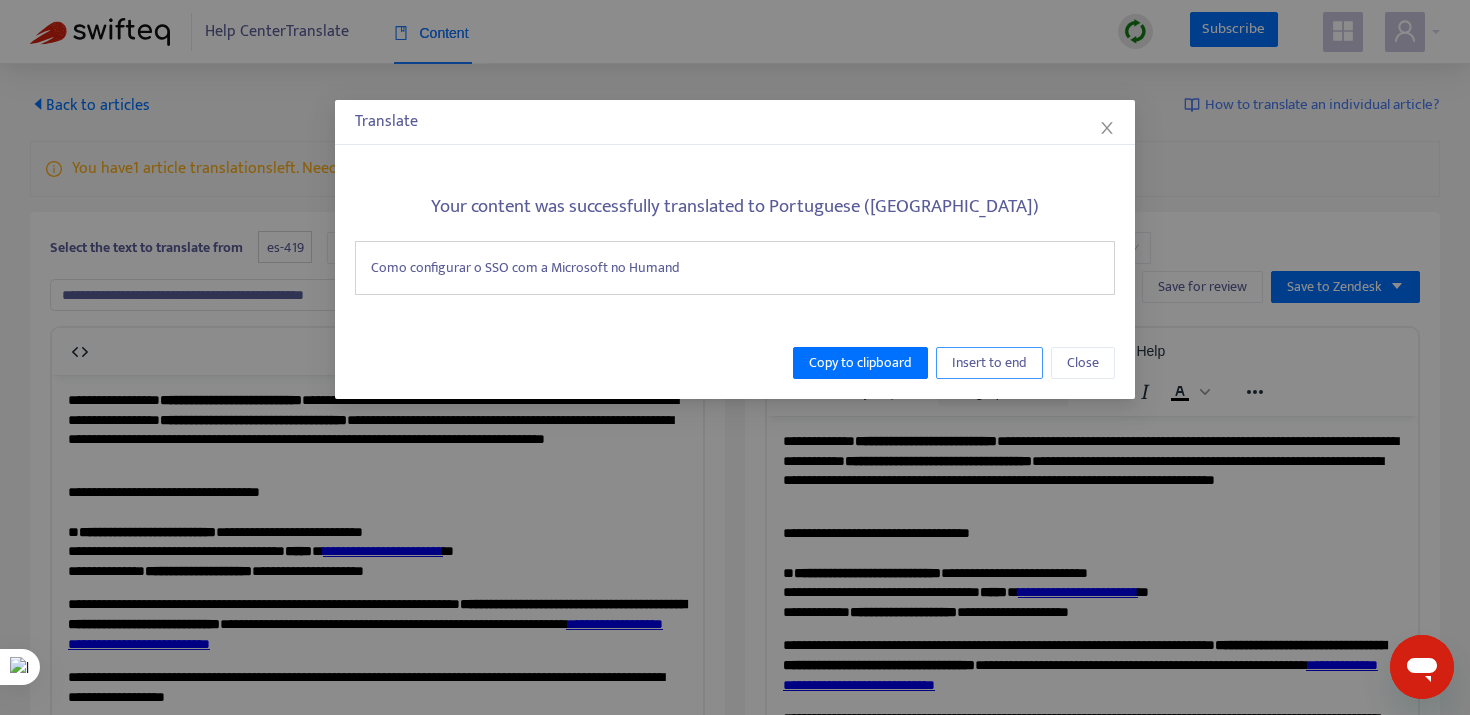 click on "Insert to end" at bounding box center [989, 363] 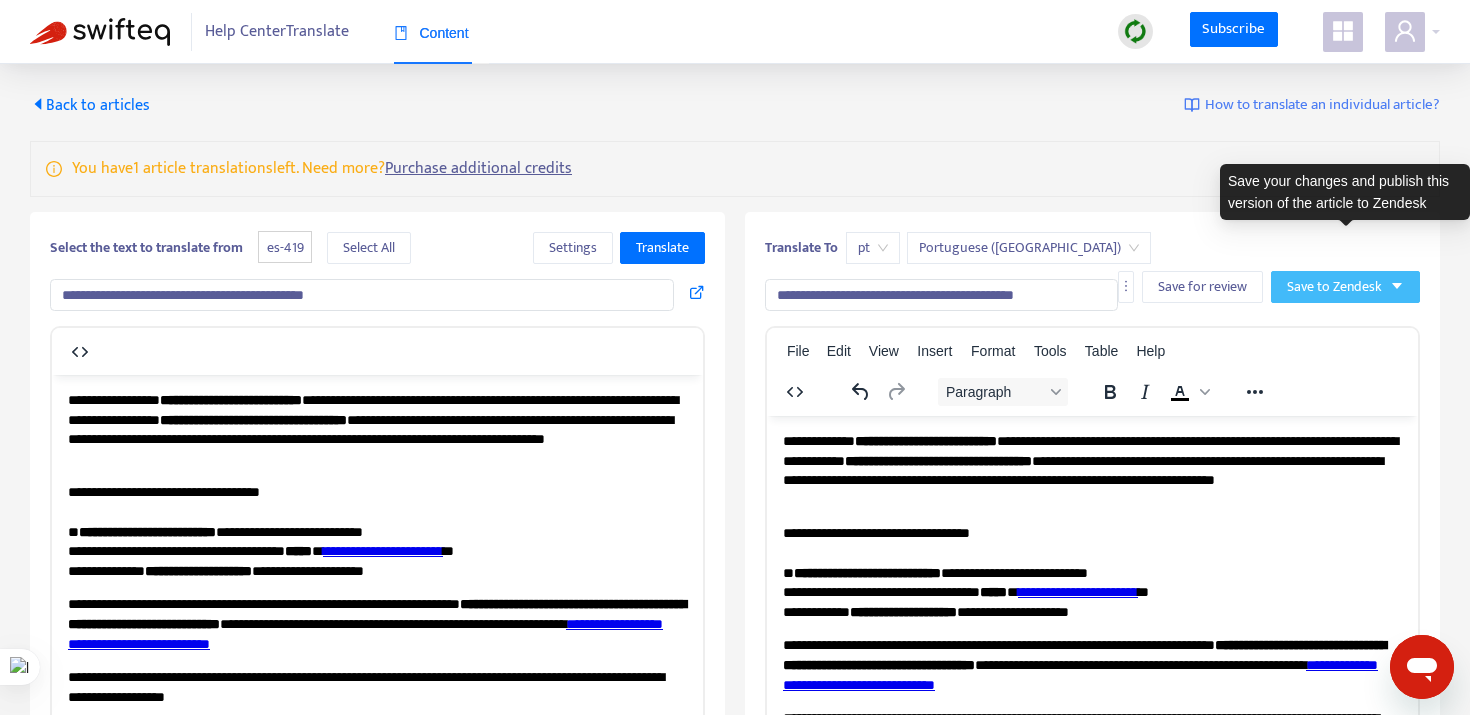 click on "Save to Zendesk" at bounding box center (1334, 287) 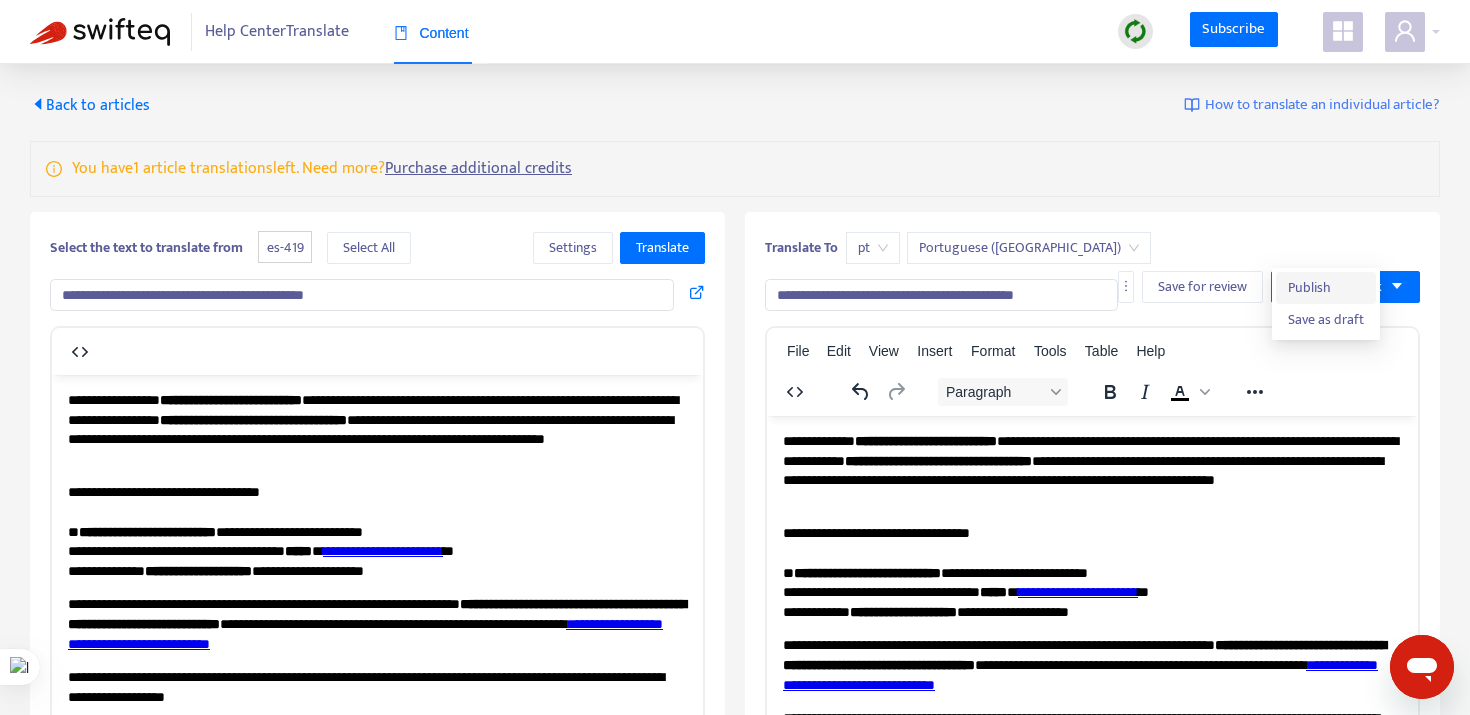 click on "**********" at bounding box center (735, 653) 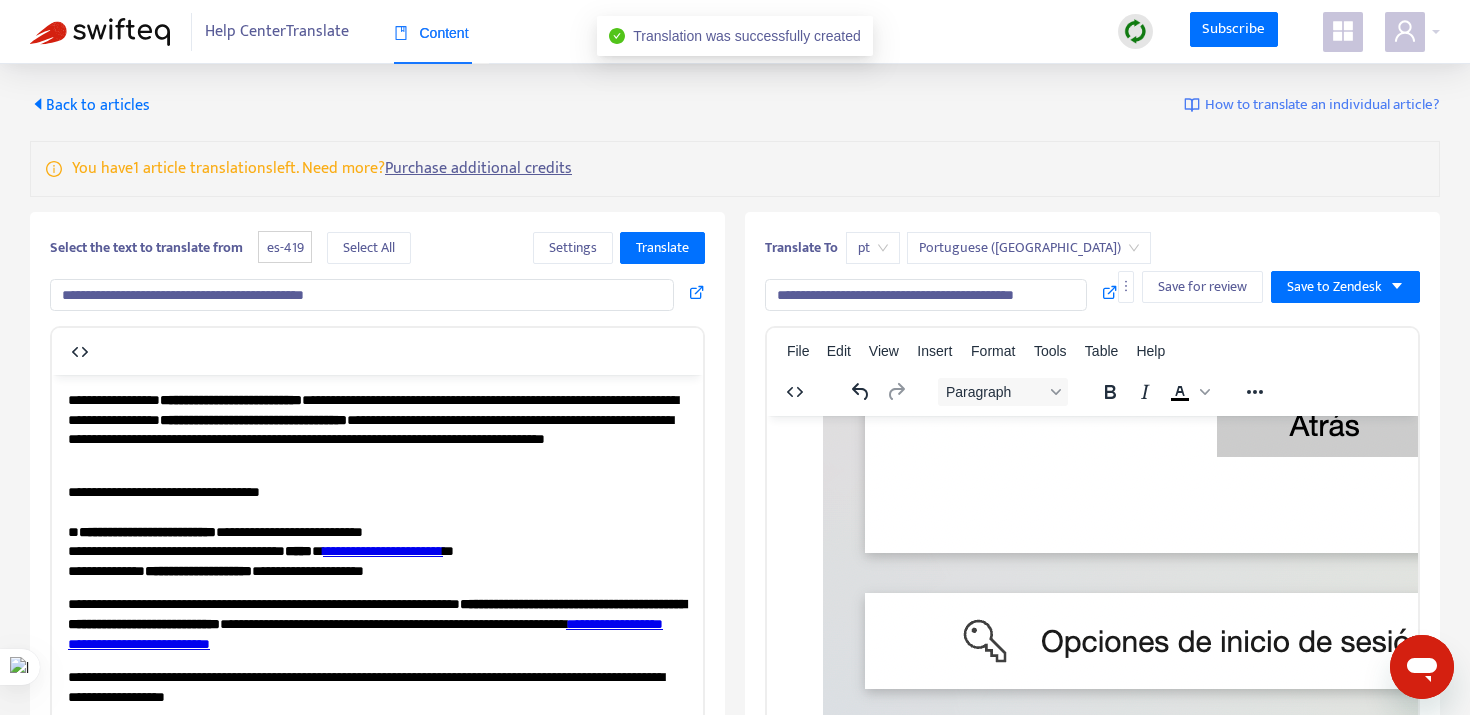 scroll, scrollTop: 6209, scrollLeft: 0, axis: vertical 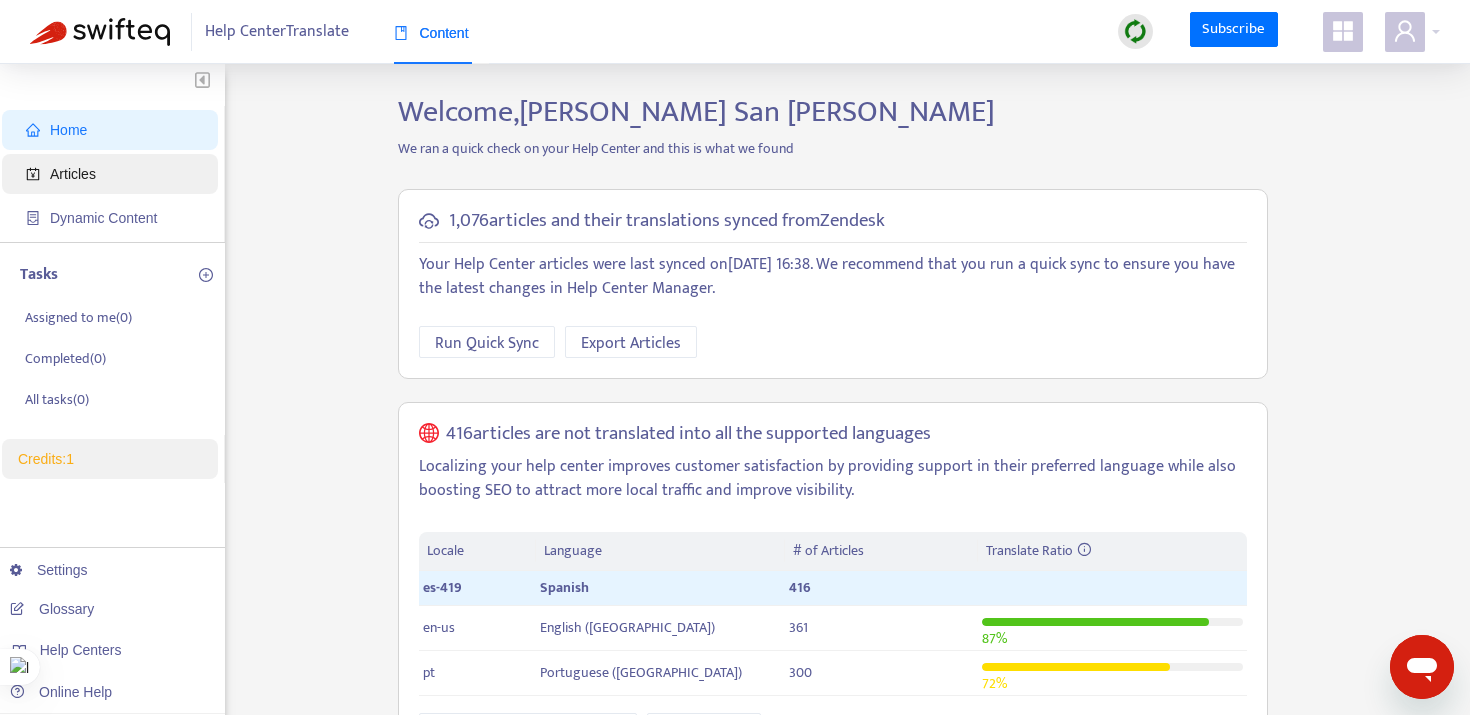 click on "Articles" at bounding box center (114, 174) 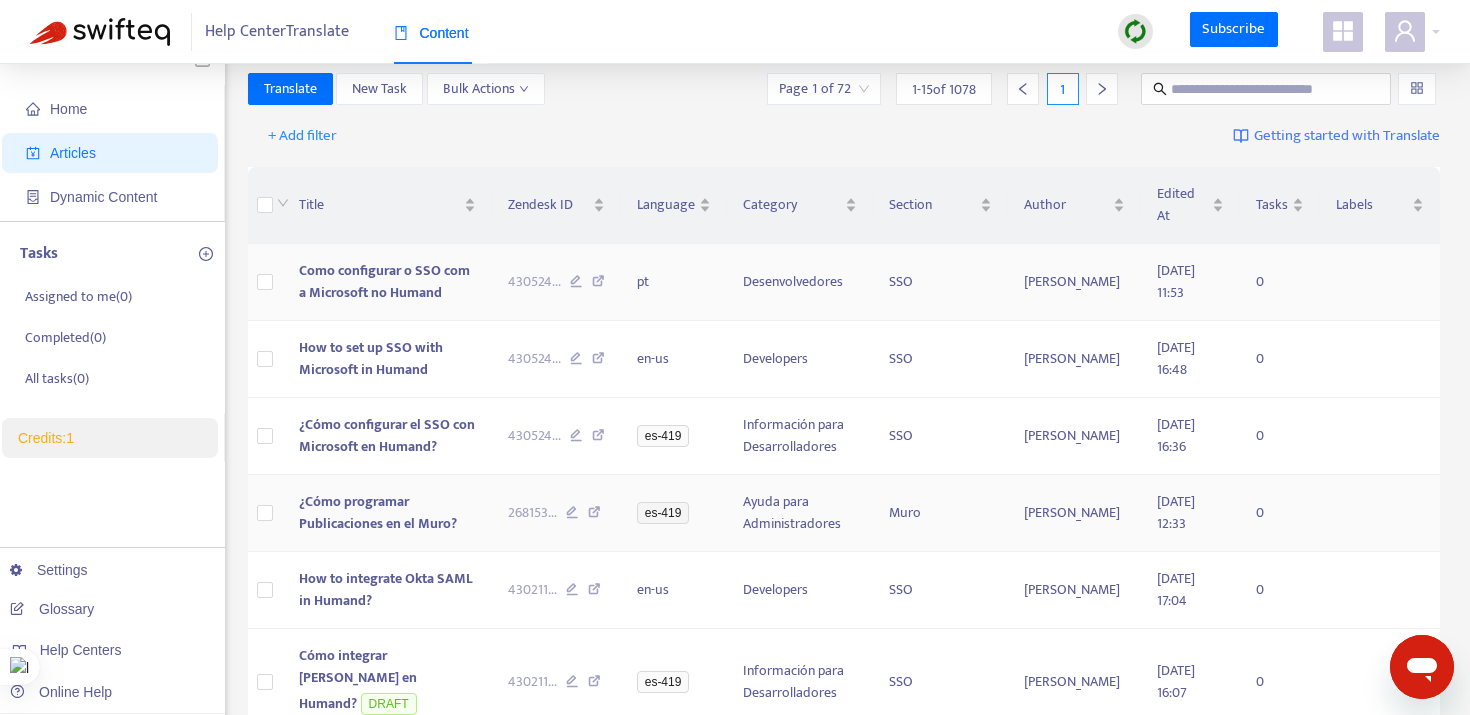 scroll, scrollTop: 0, scrollLeft: 0, axis: both 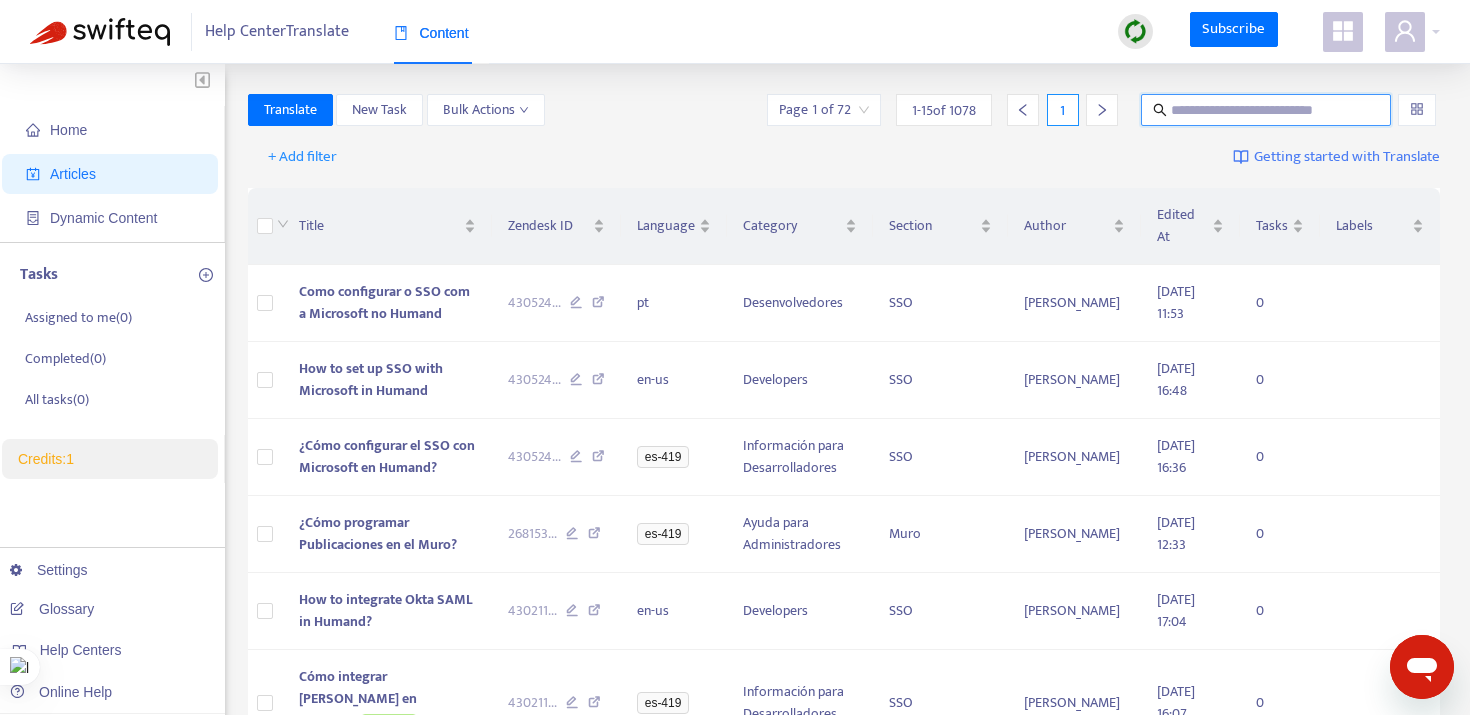 click at bounding box center (1267, 110) 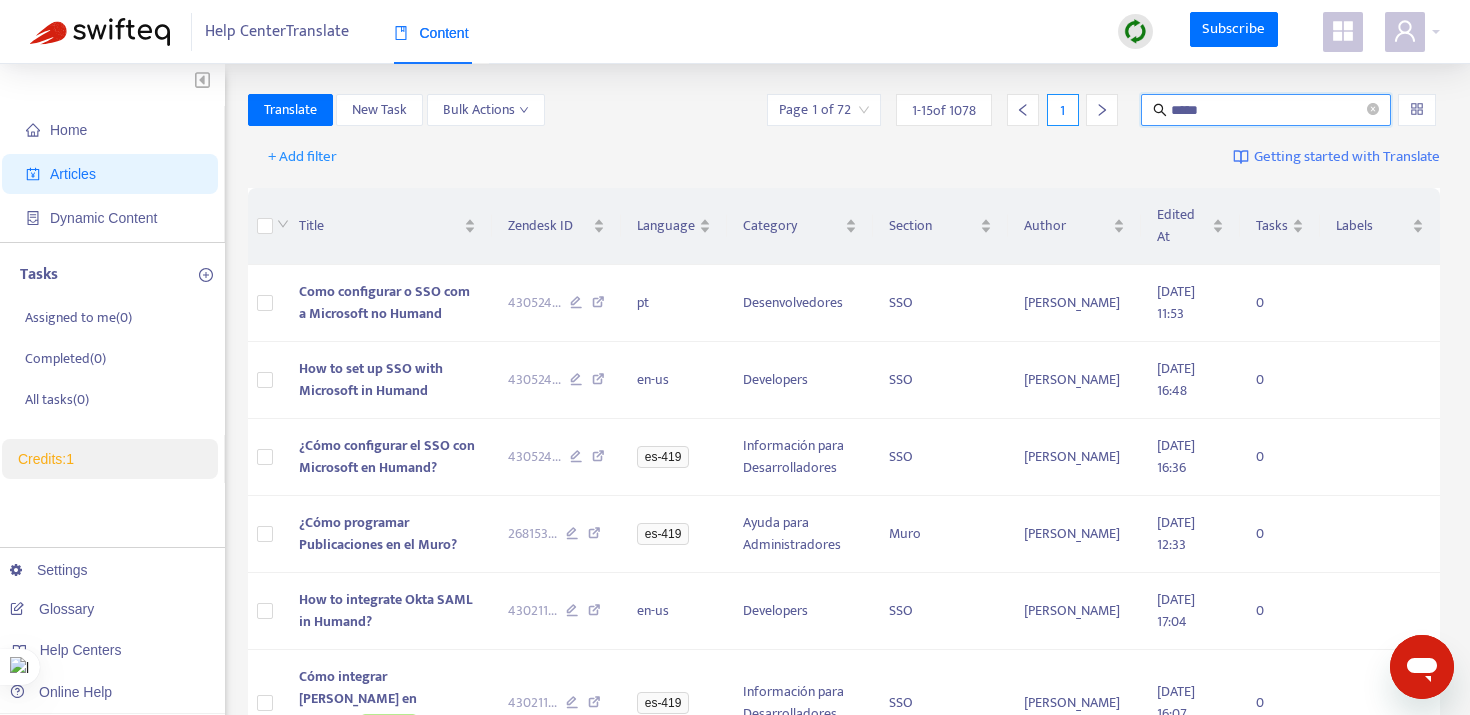type on "*****" 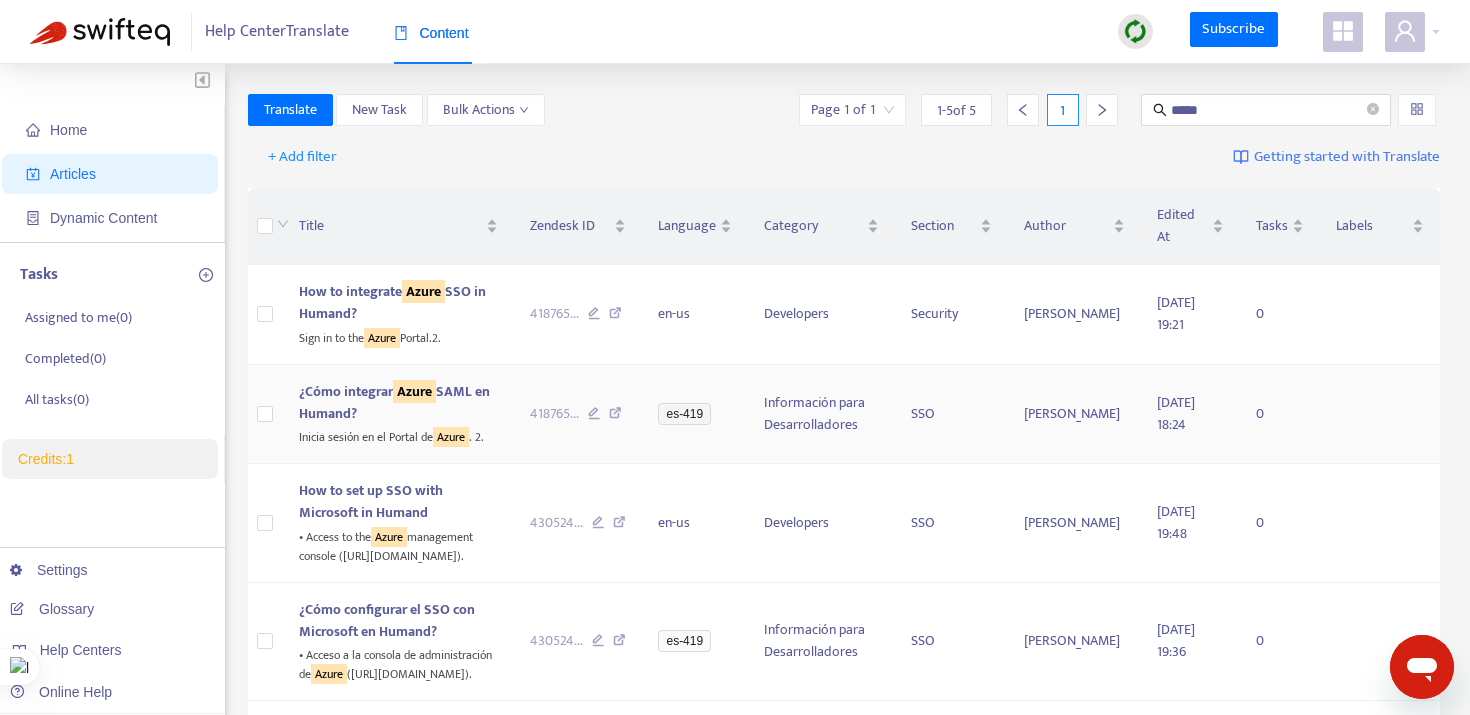 click on "¿Cómo integrar  Azure  SAML en Humand?" at bounding box center (394, 402) 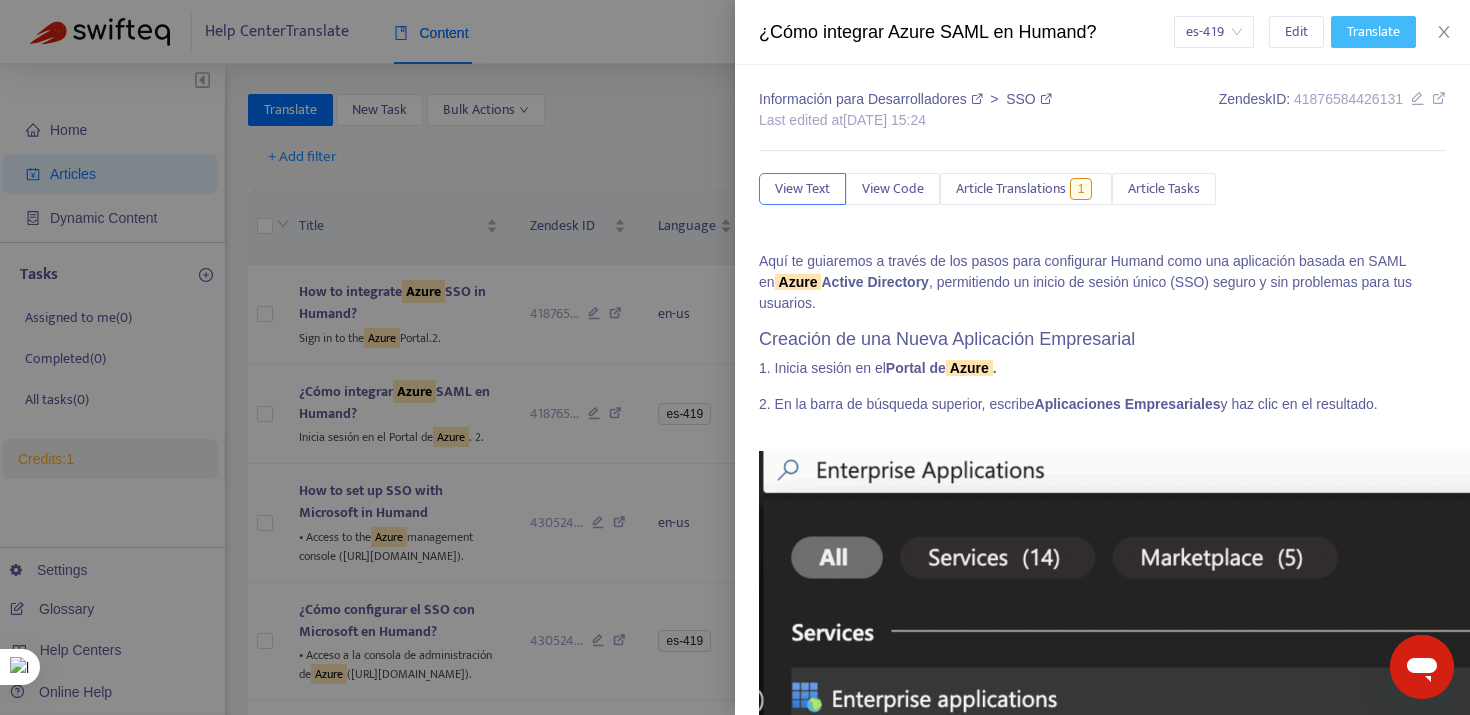 click on "Translate" at bounding box center (1373, 32) 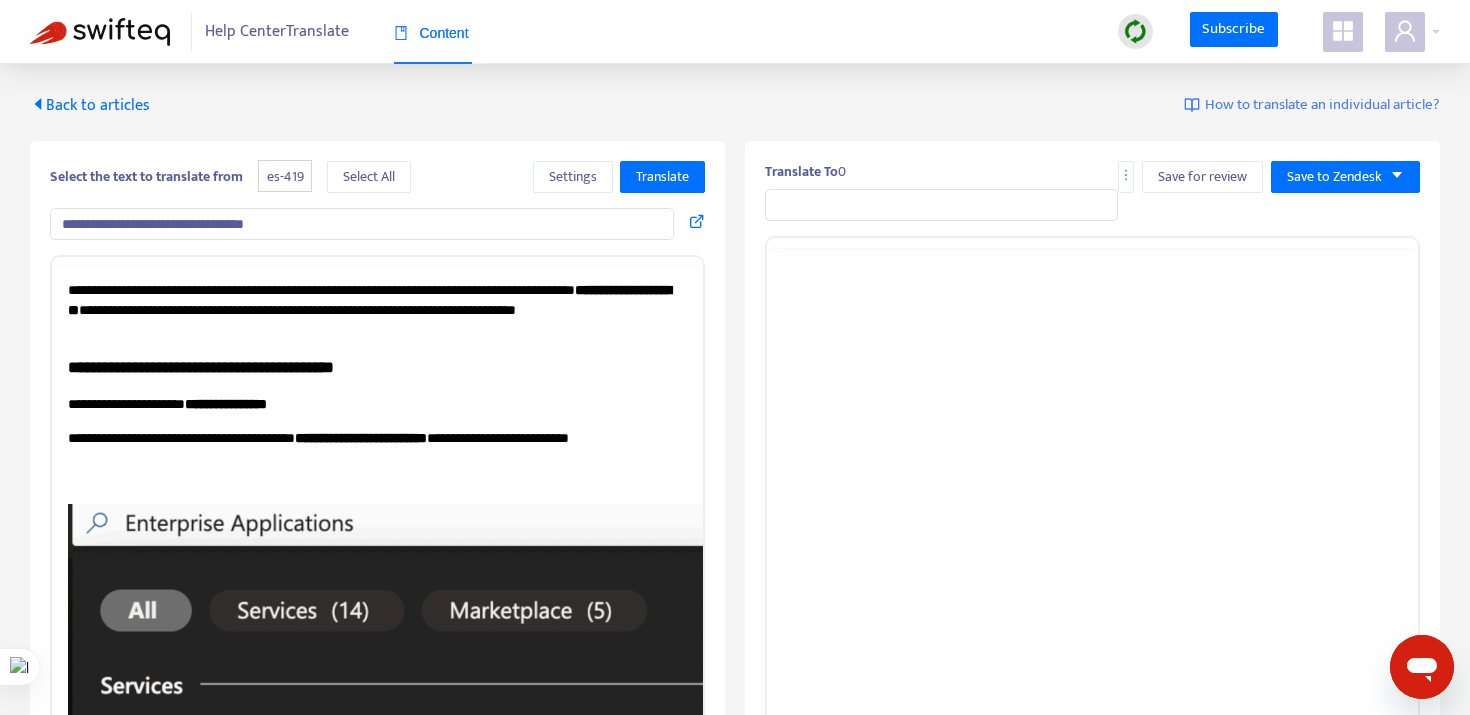 scroll, scrollTop: 0, scrollLeft: 0, axis: both 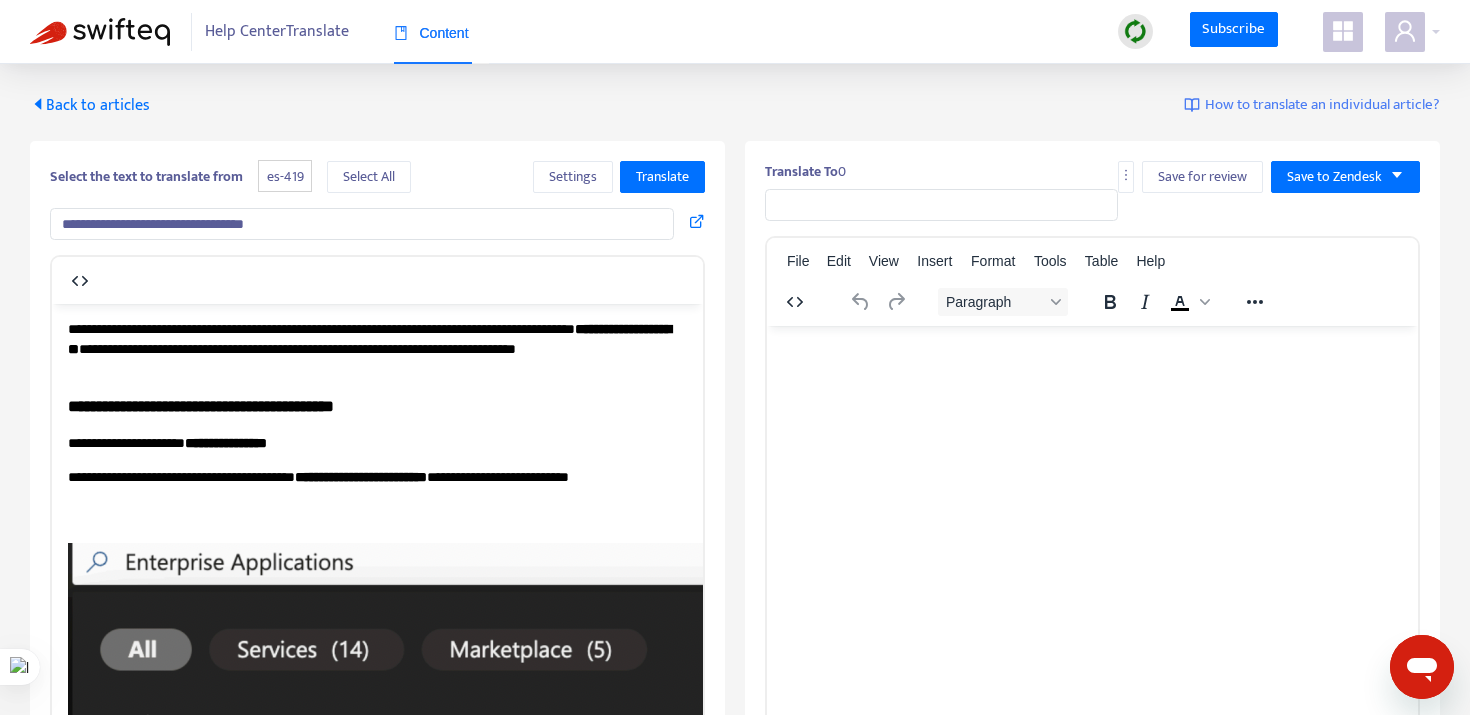 type on "**********" 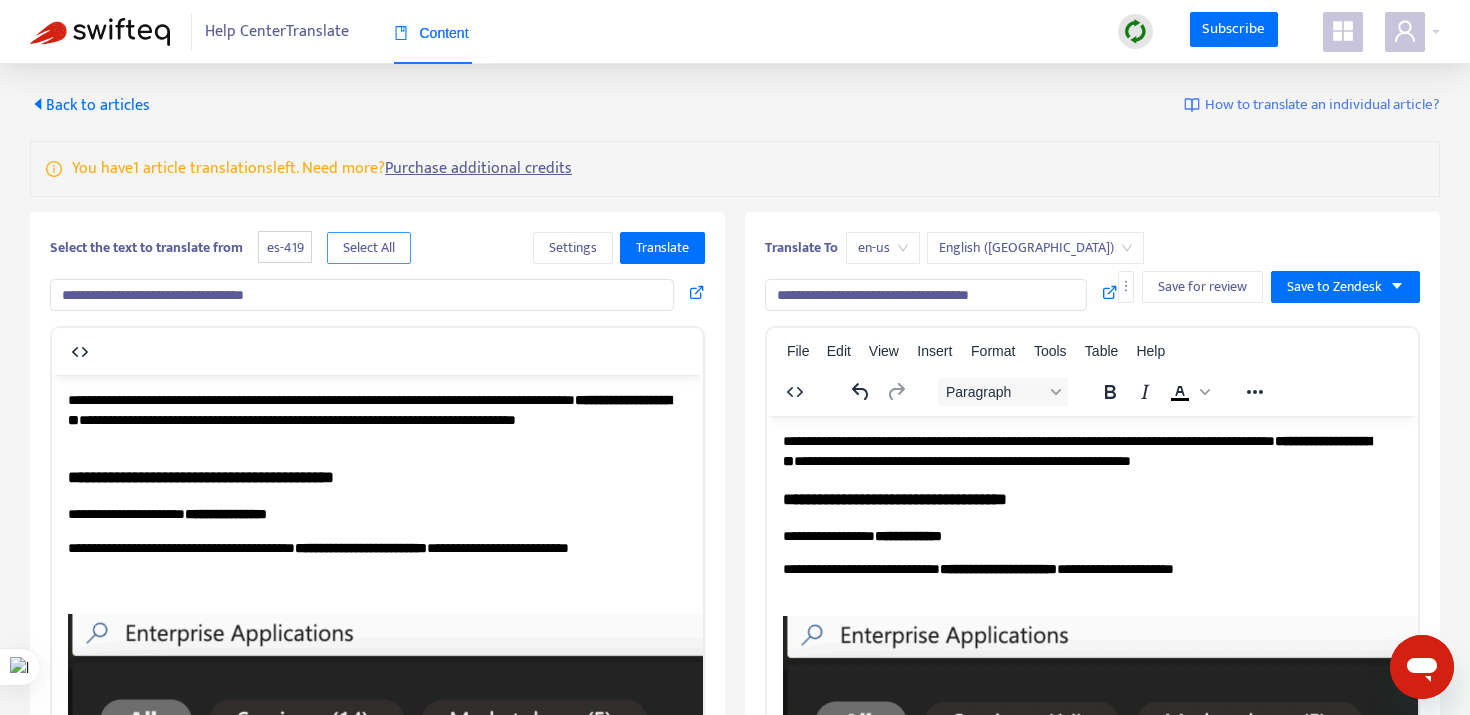 click on "Select All" at bounding box center [369, 248] 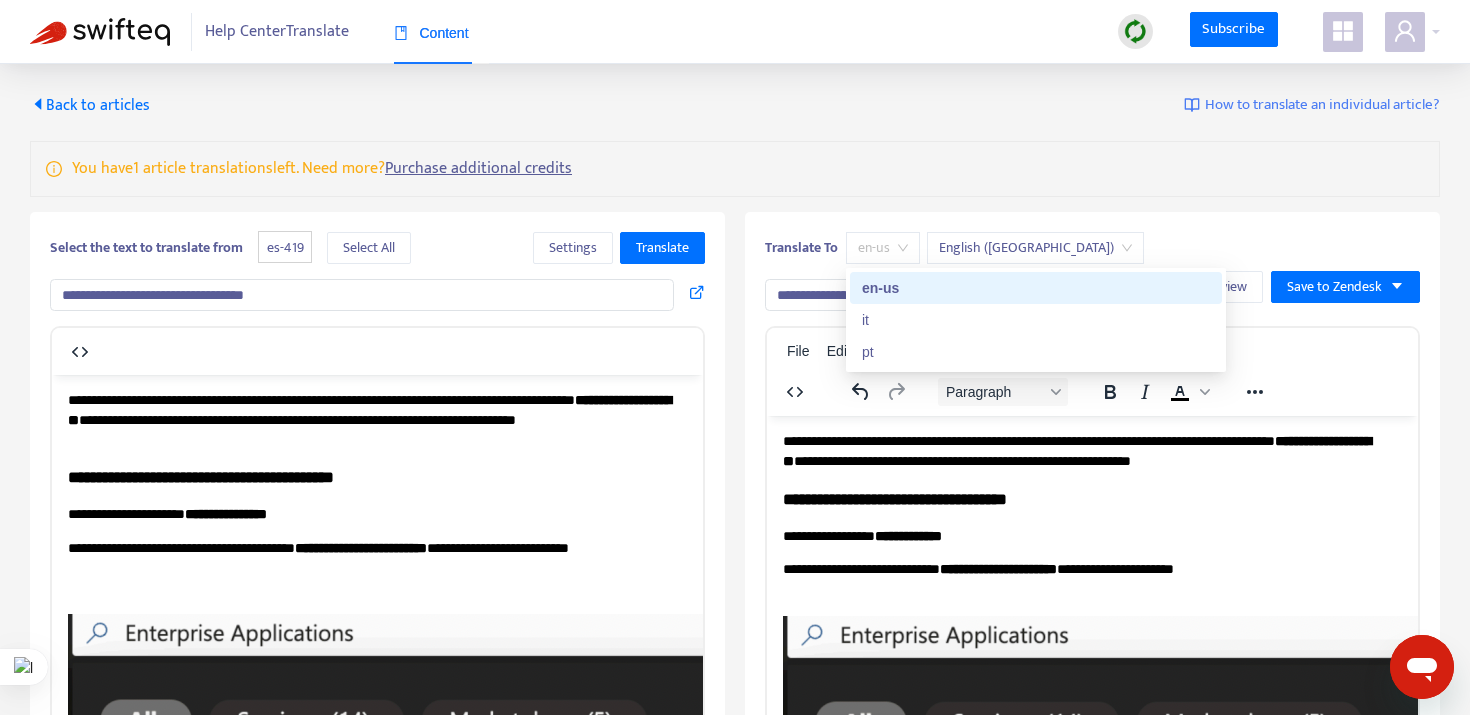 click on "en-us" at bounding box center (883, 248) 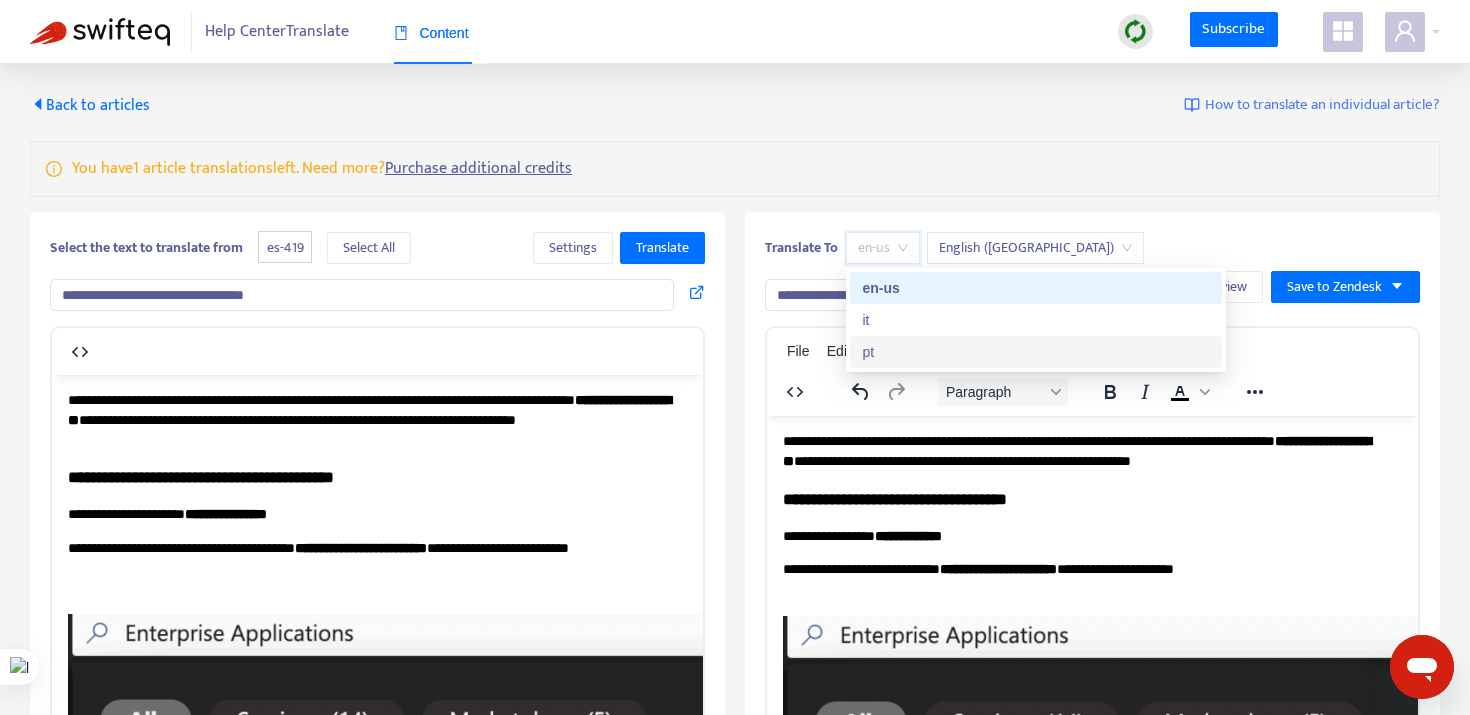 click on "pt" at bounding box center (1036, 352) 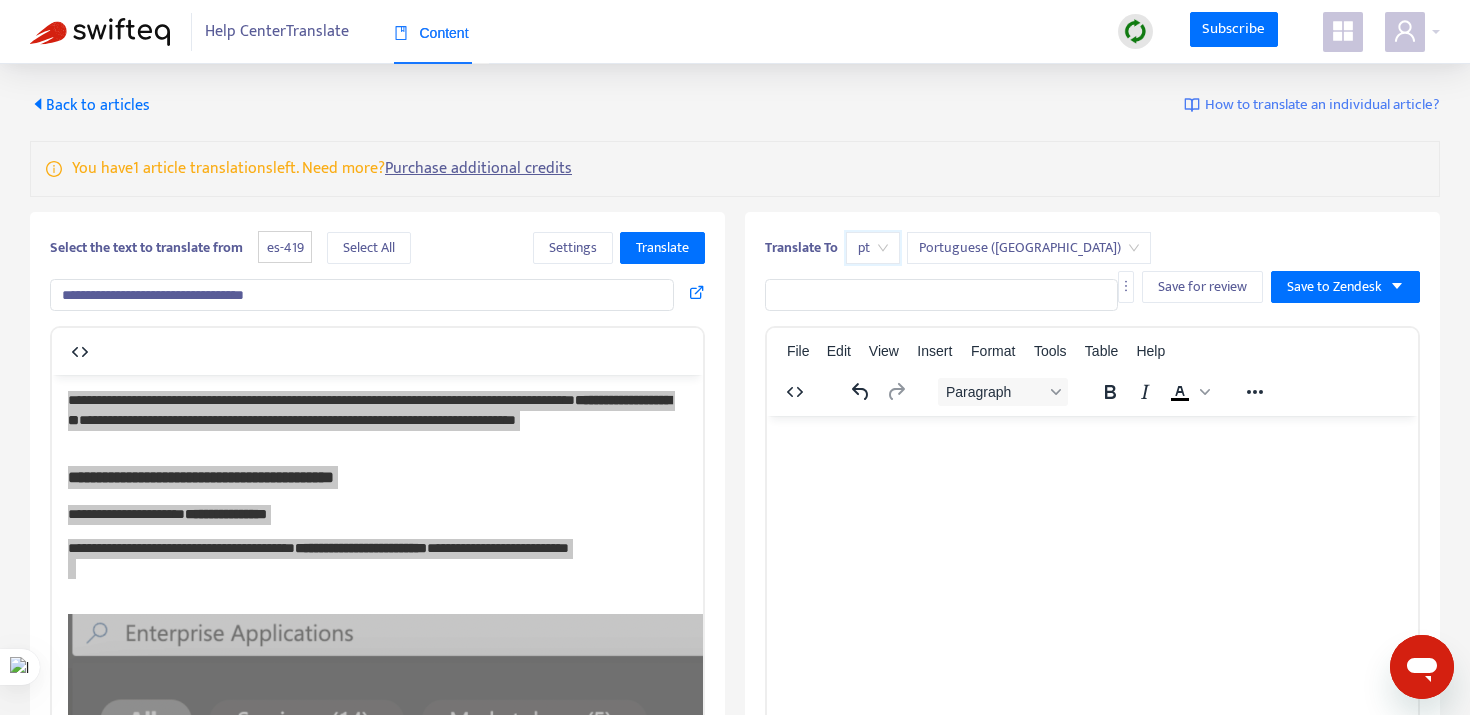 click on "**********" at bounding box center (735, 620) 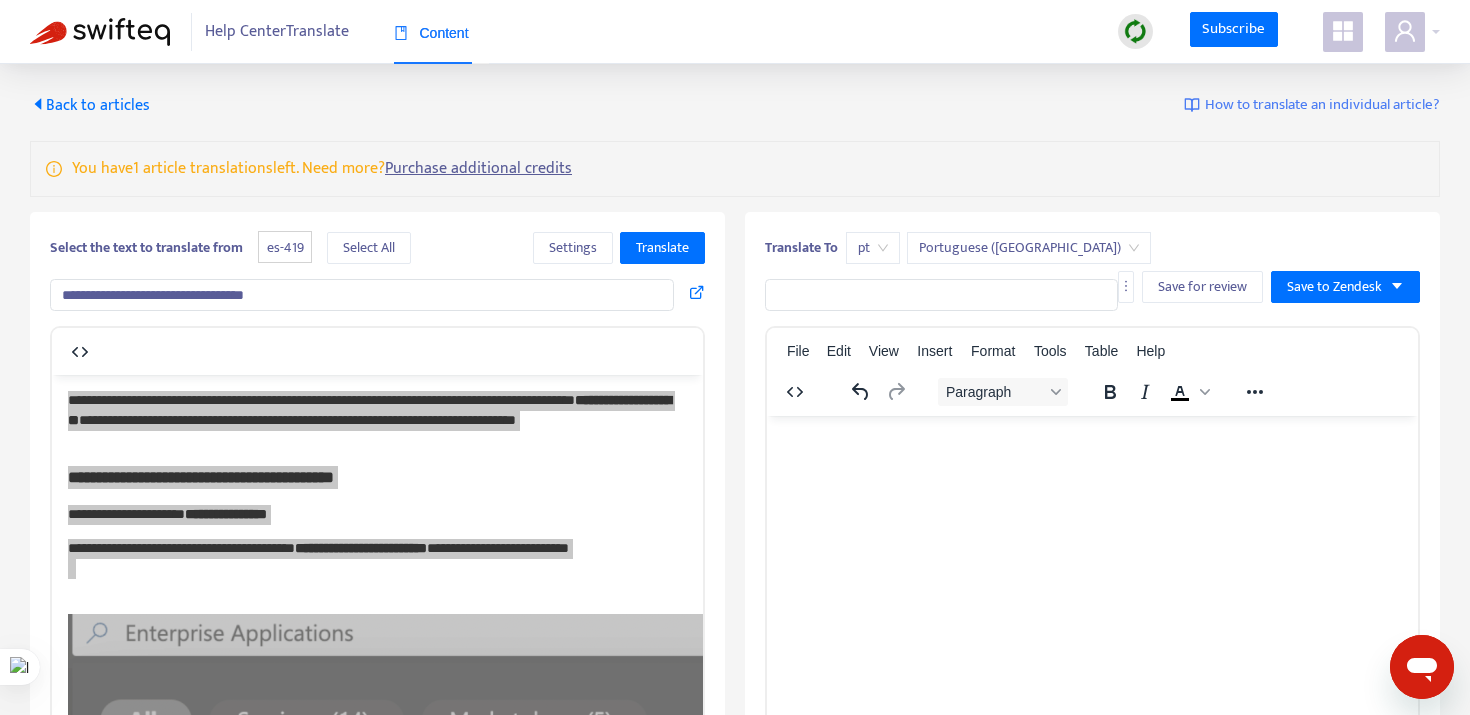 click on "Select the text to translate from es-419 Select All Settings Translate" at bounding box center (377, 248) 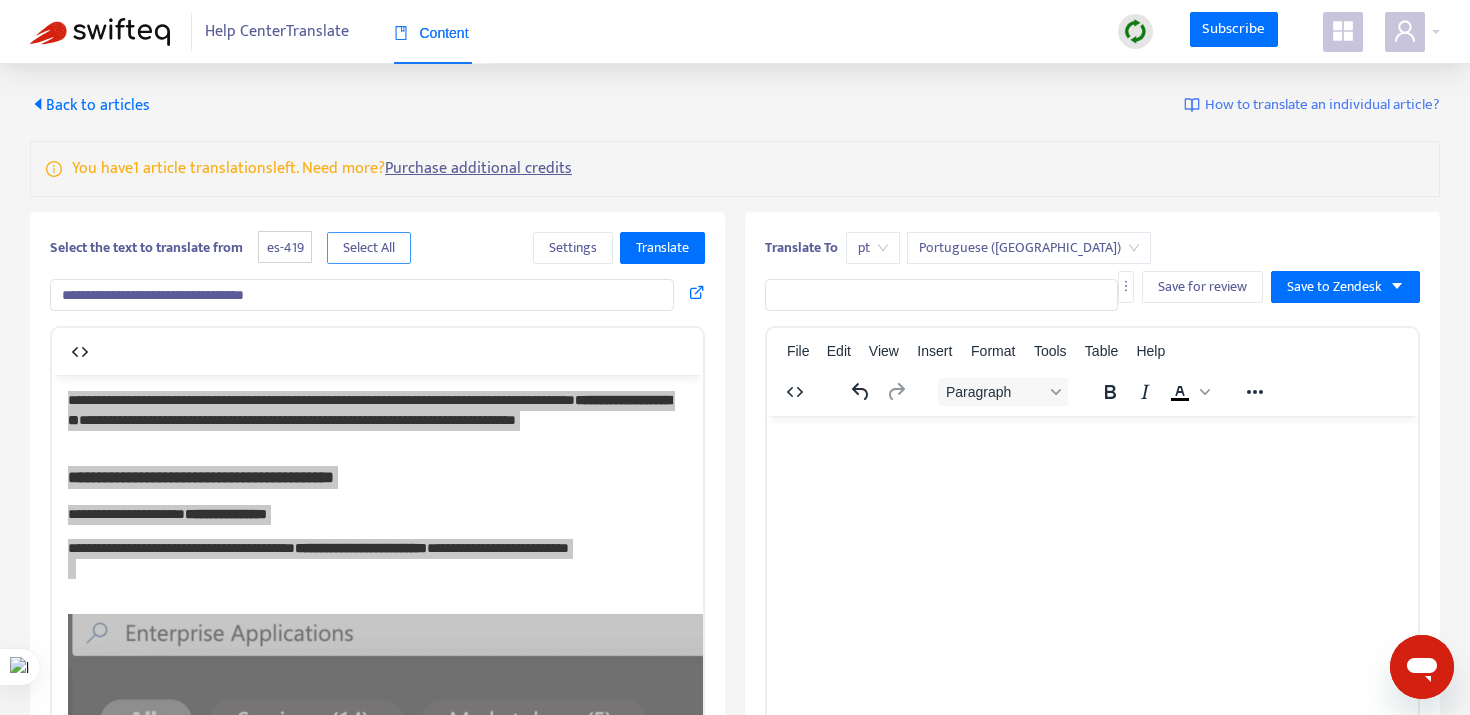 click on "Select All" at bounding box center (369, 248) 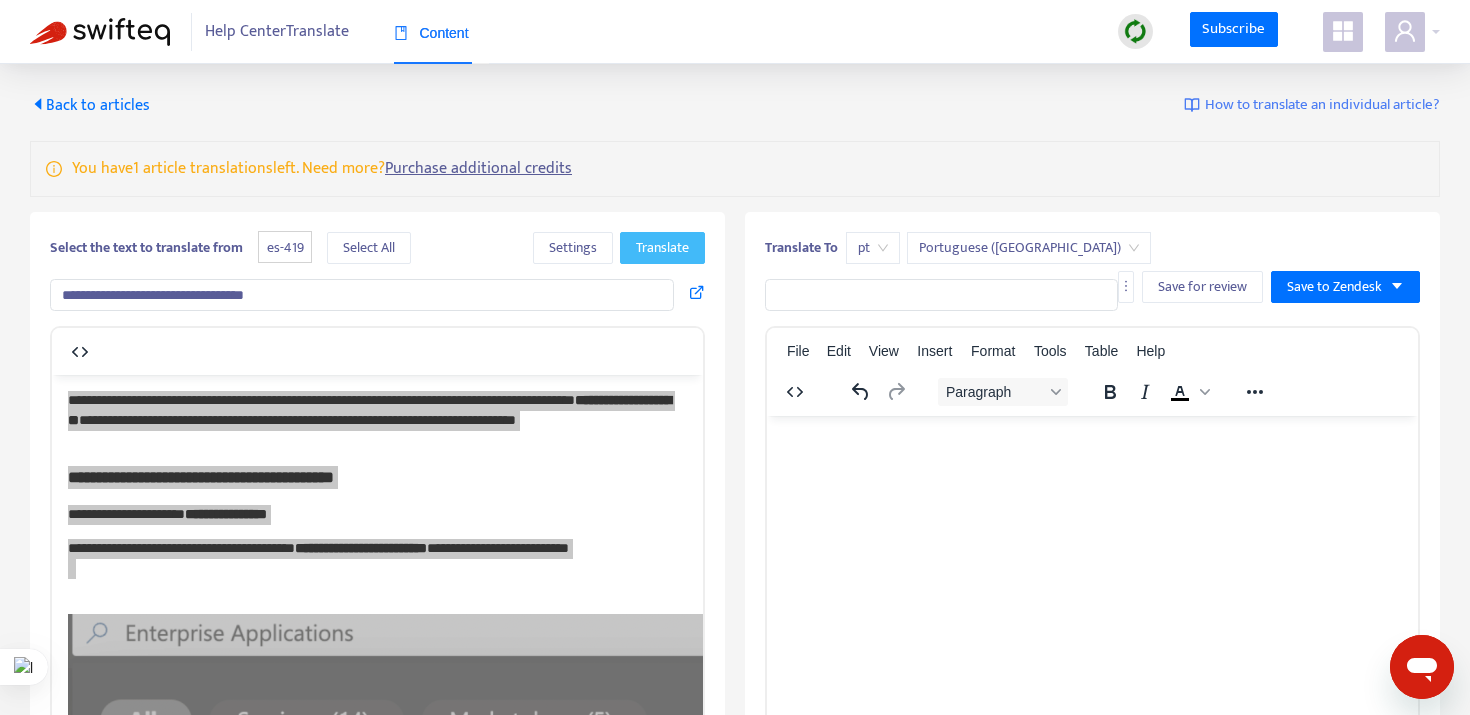 click on "Translate" at bounding box center (662, 248) 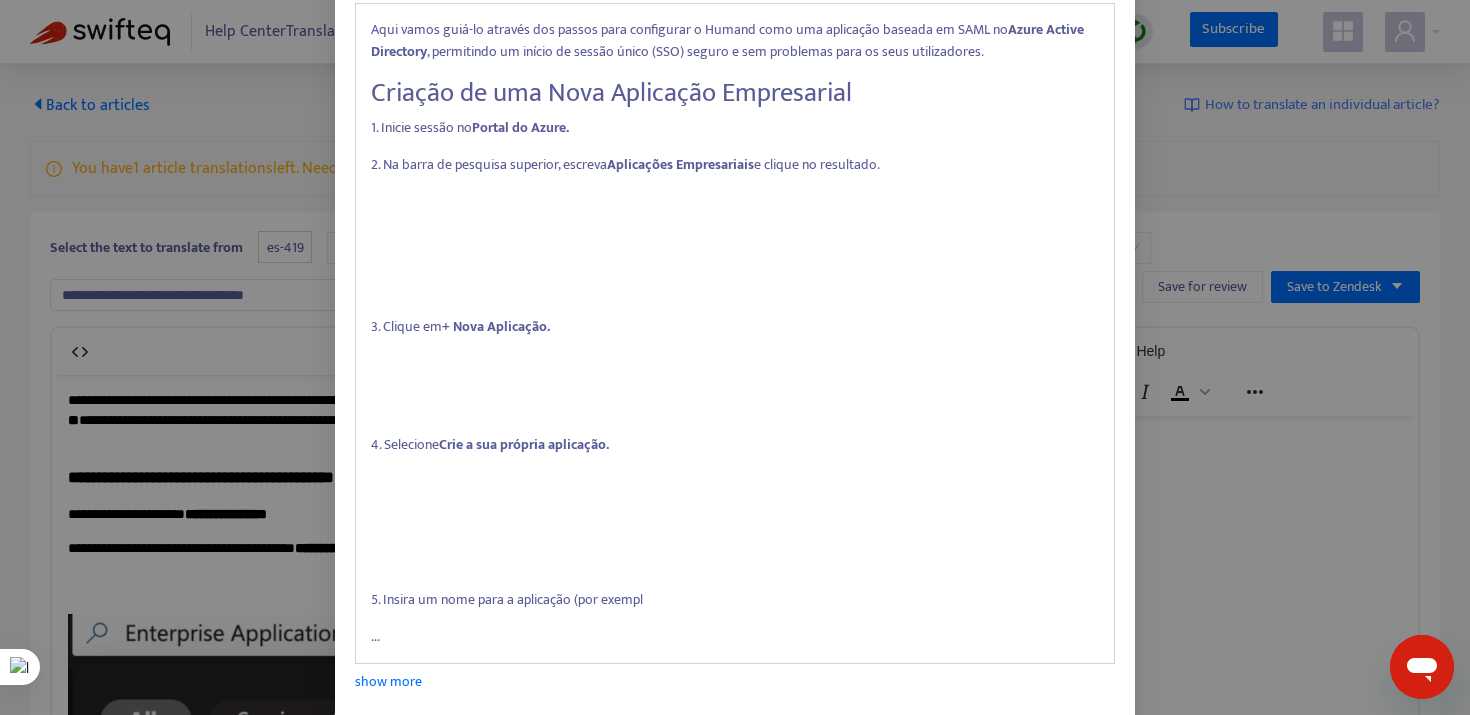 scroll, scrollTop: 344, scrollLeft: 0, axis: vertical 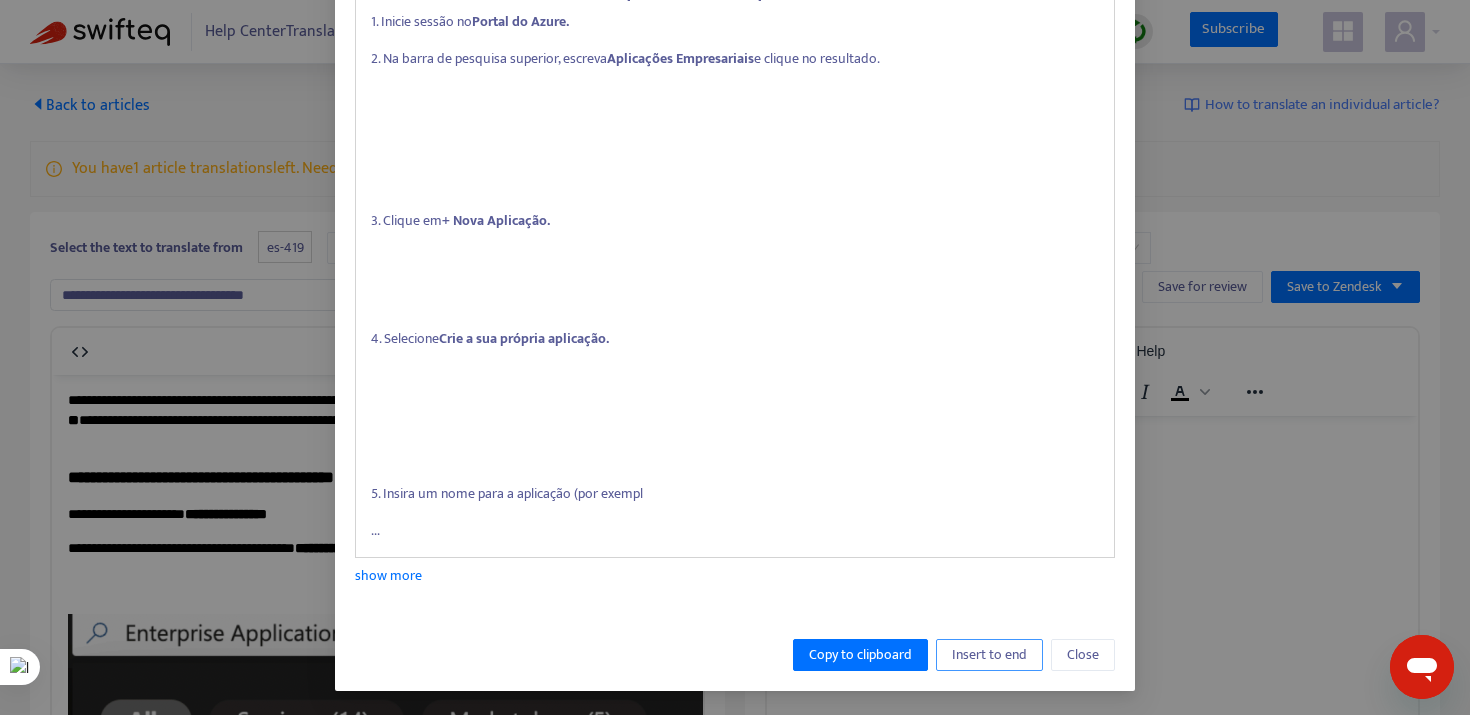 click on "Insert to end" at bounding box center [989, 655] 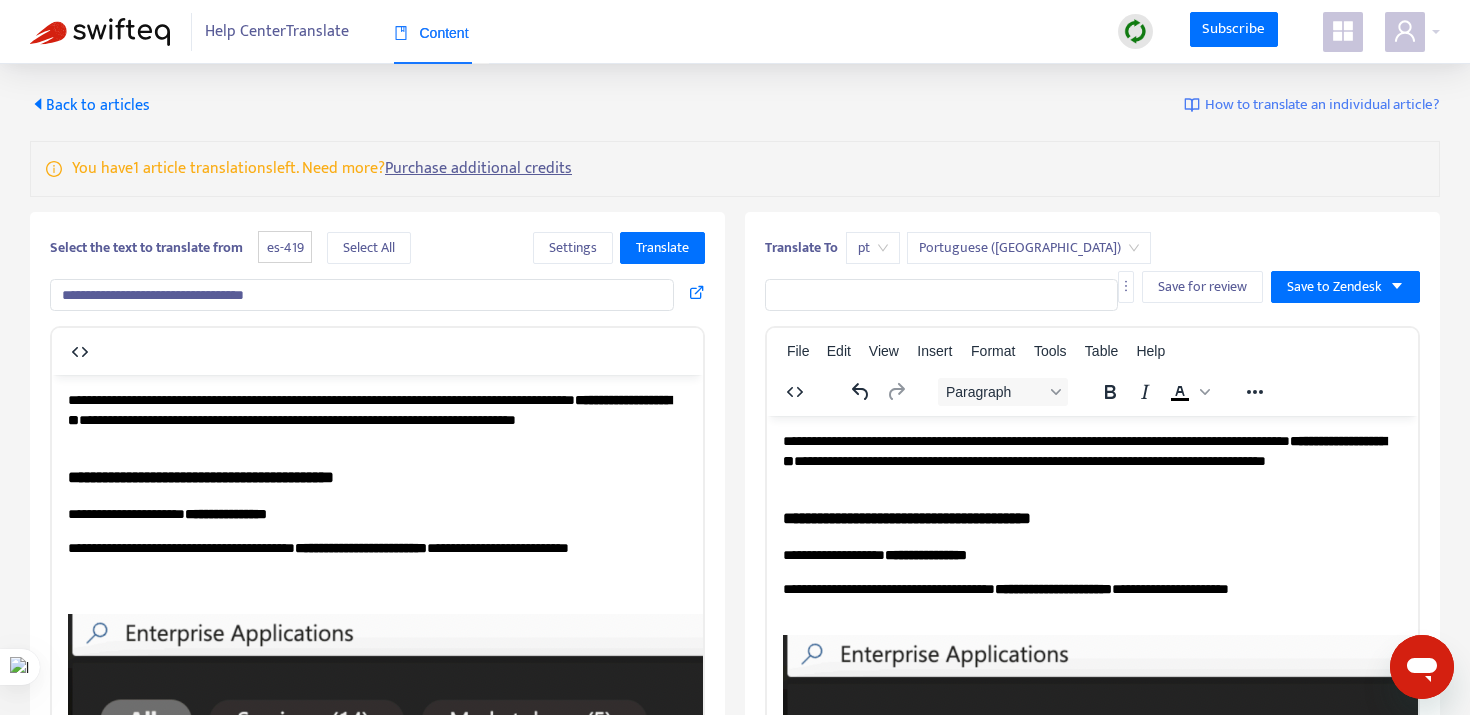 click on "**********" at bounding box center [362, 295] 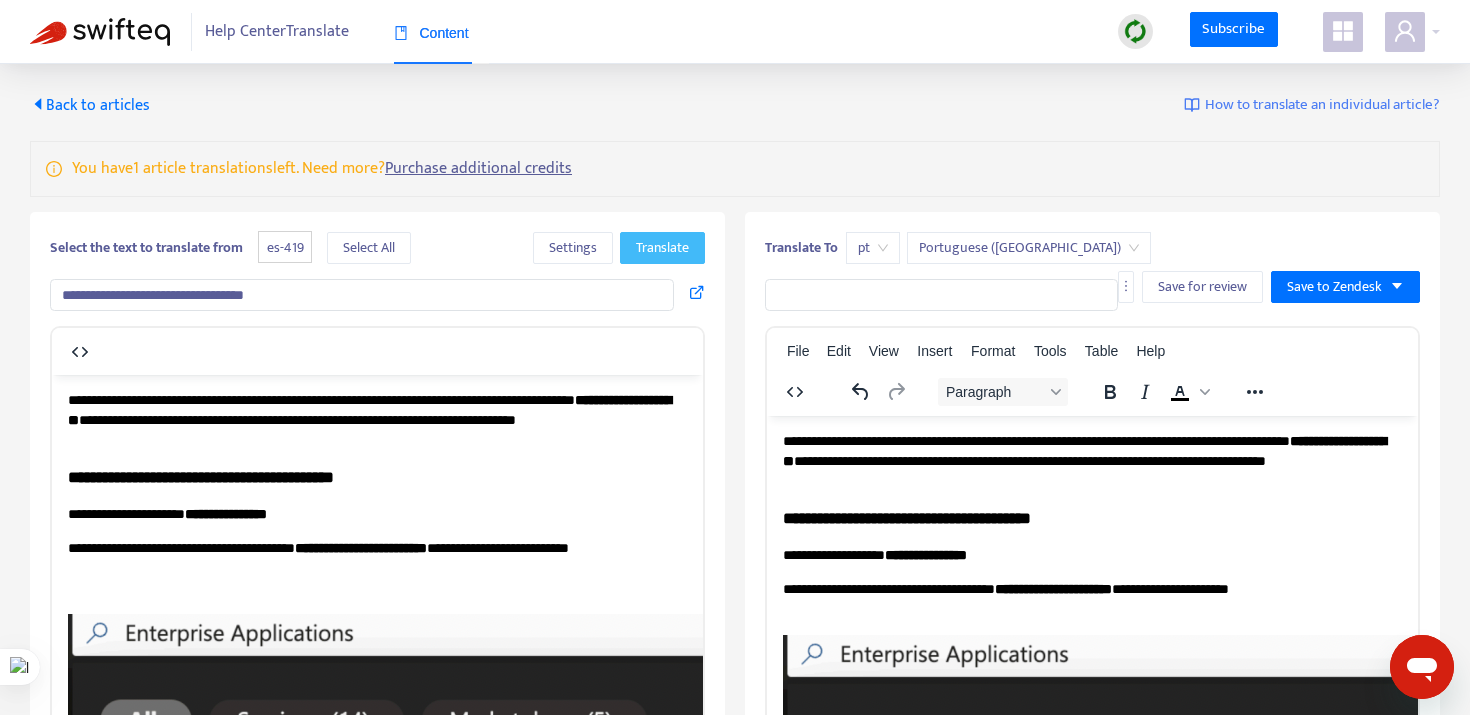 click on "Translate" at bounding box center [662, 248] 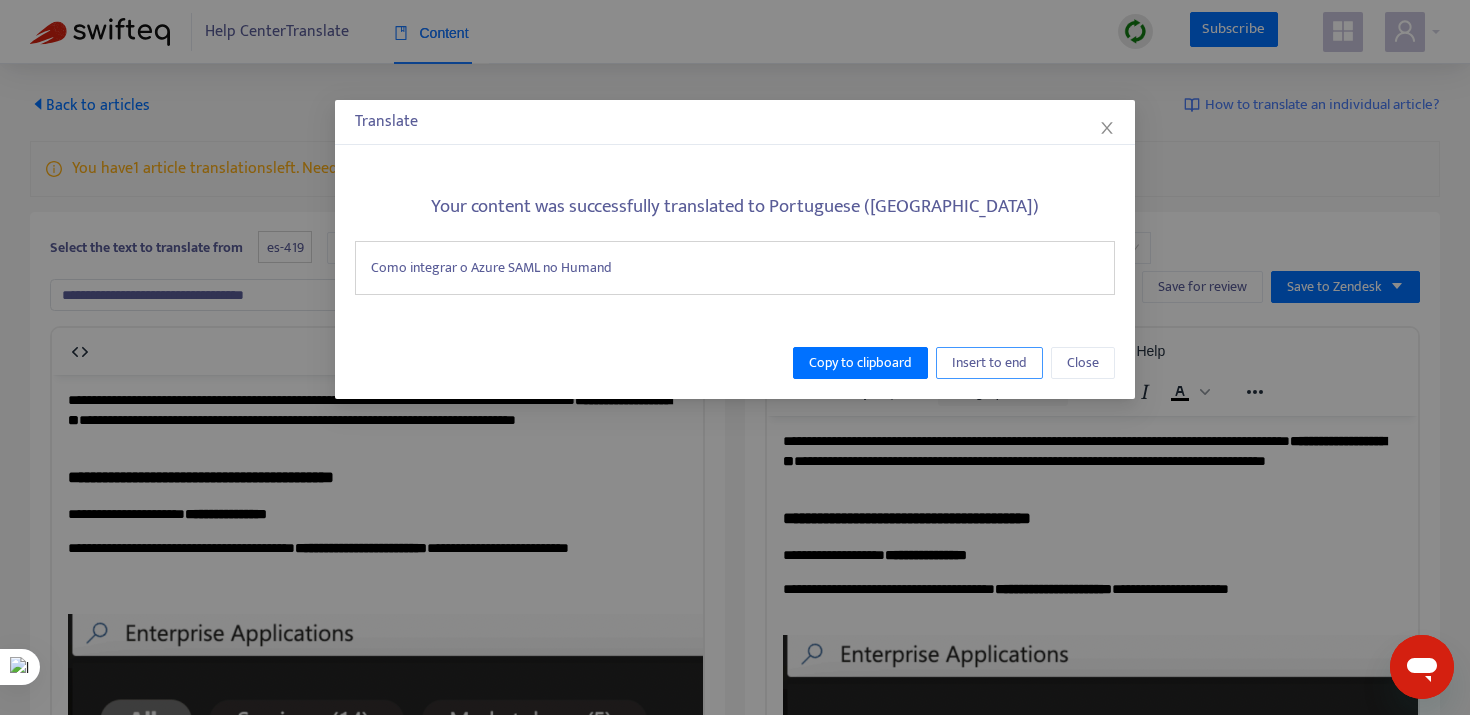 click on "Insert to end" at bounding box center [989, 363] 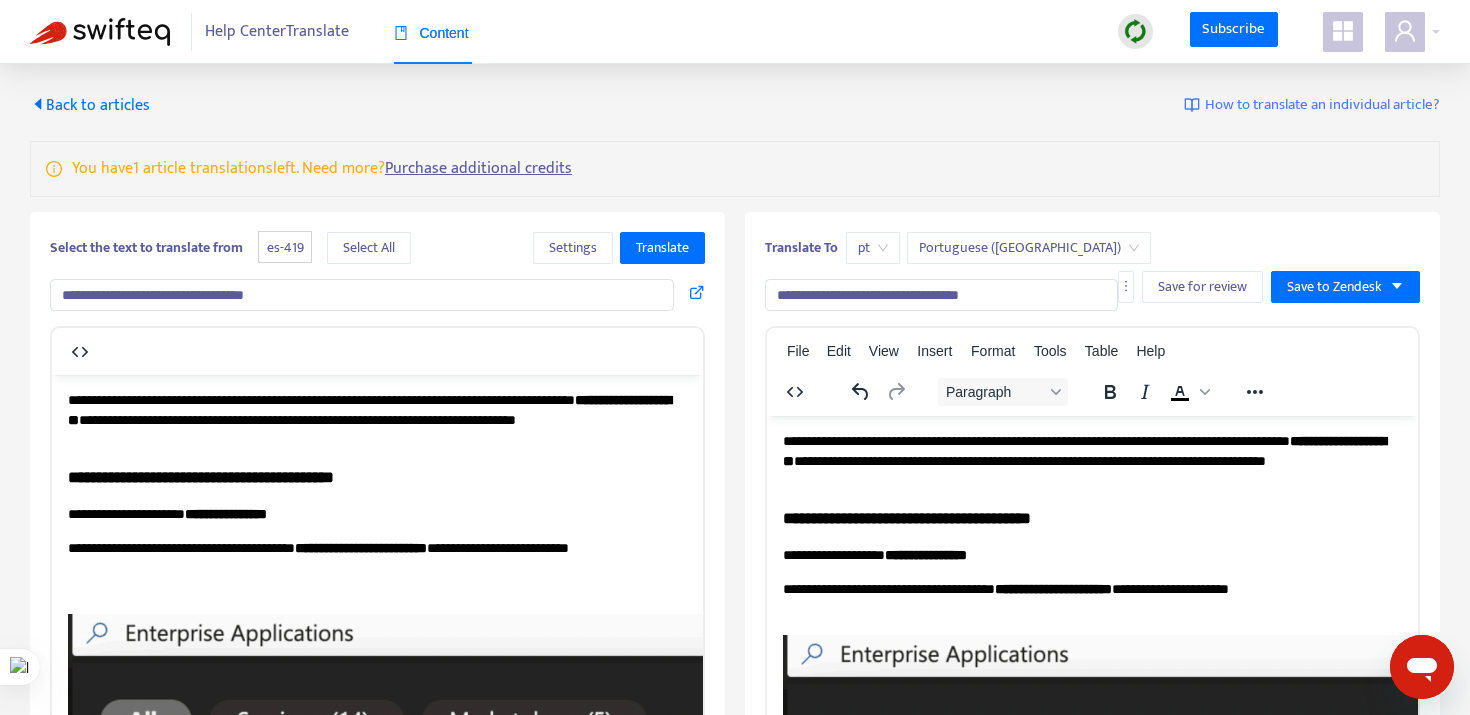click on "**********" at bounding box center (941, 295) 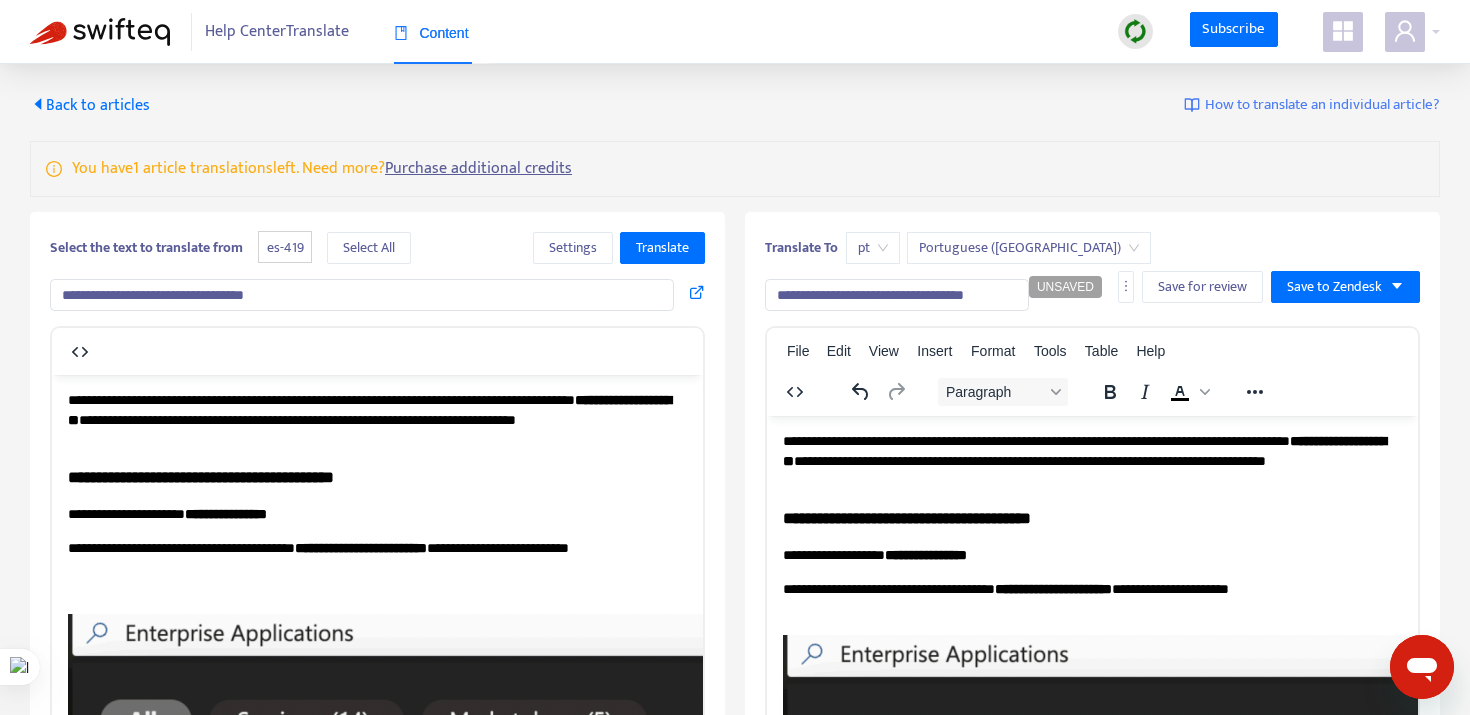 scroll, scrollTop: 0, scrollLeft: 31, axis: horizontal 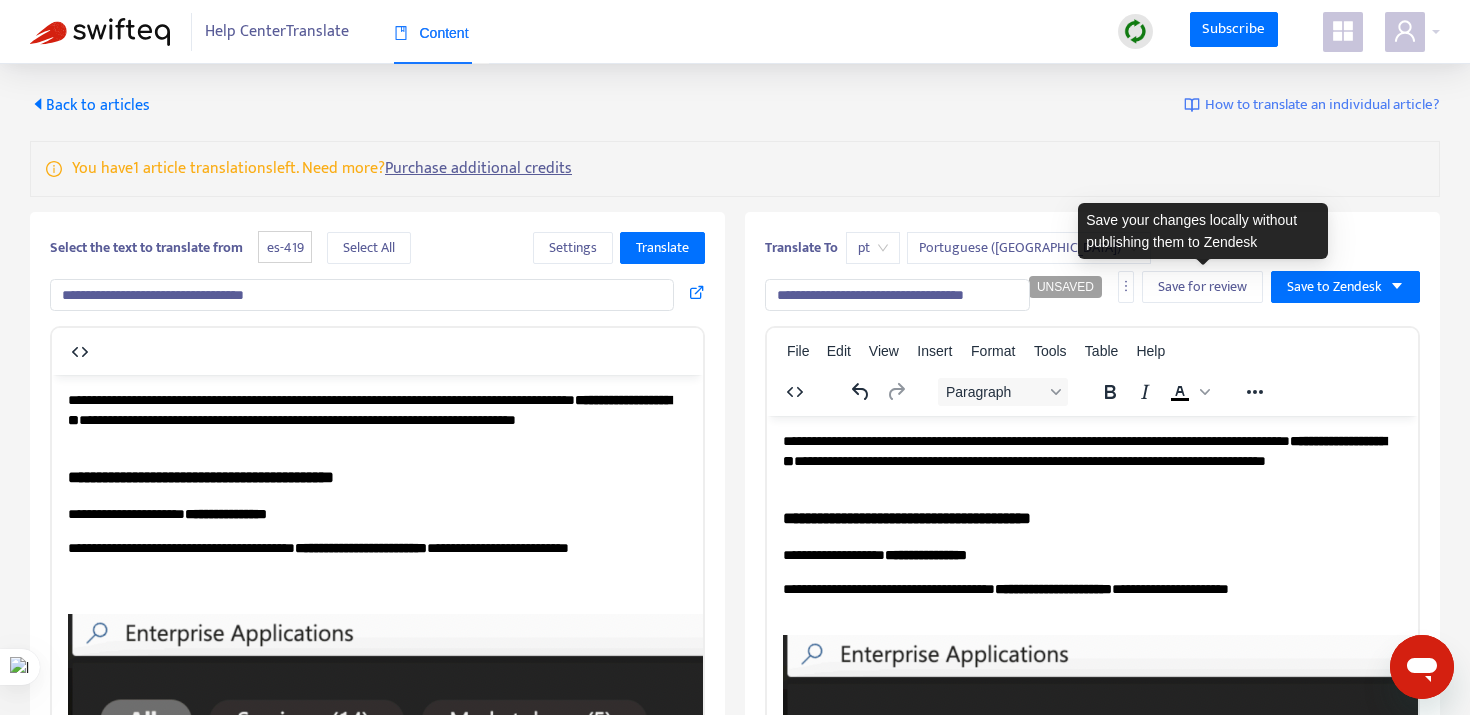type on "**********" 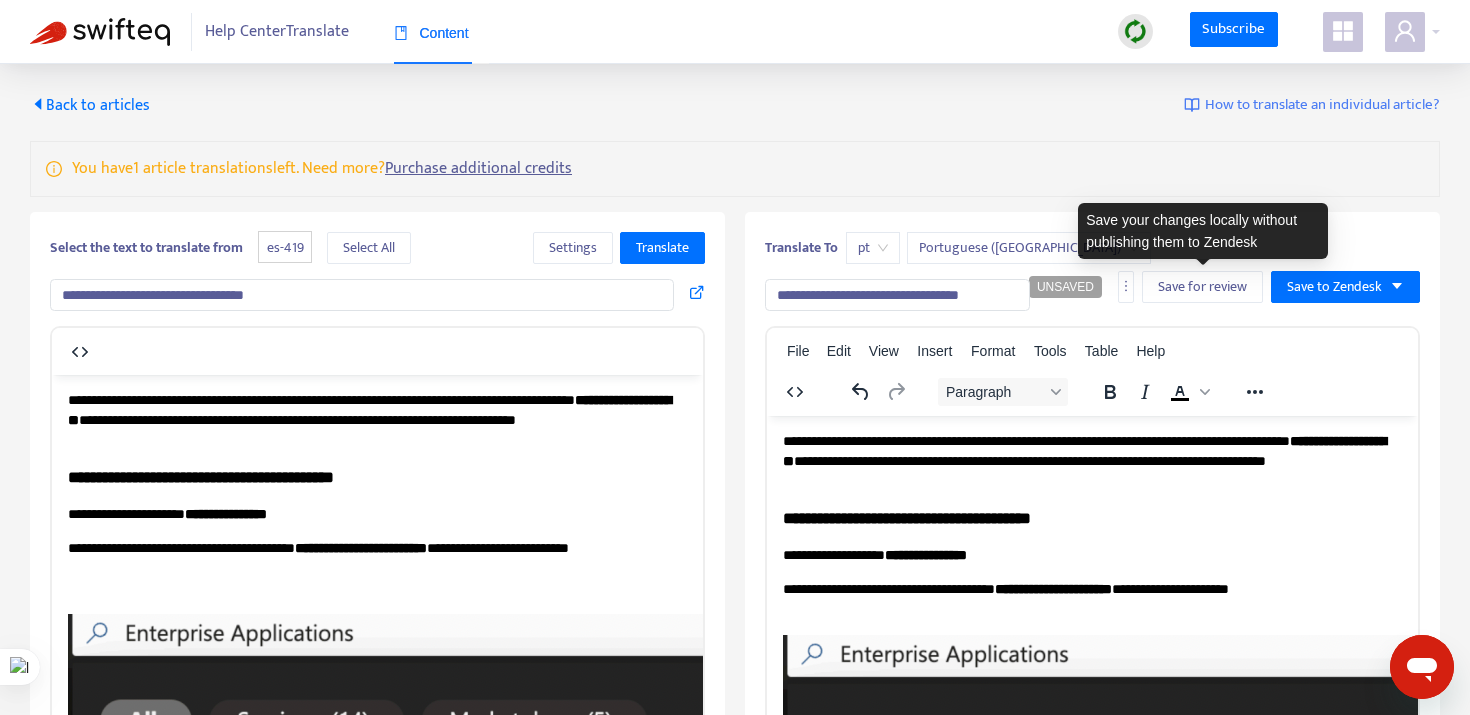 scroll, scrollTop: 0, scrollLeft: 24, axis: horizontal 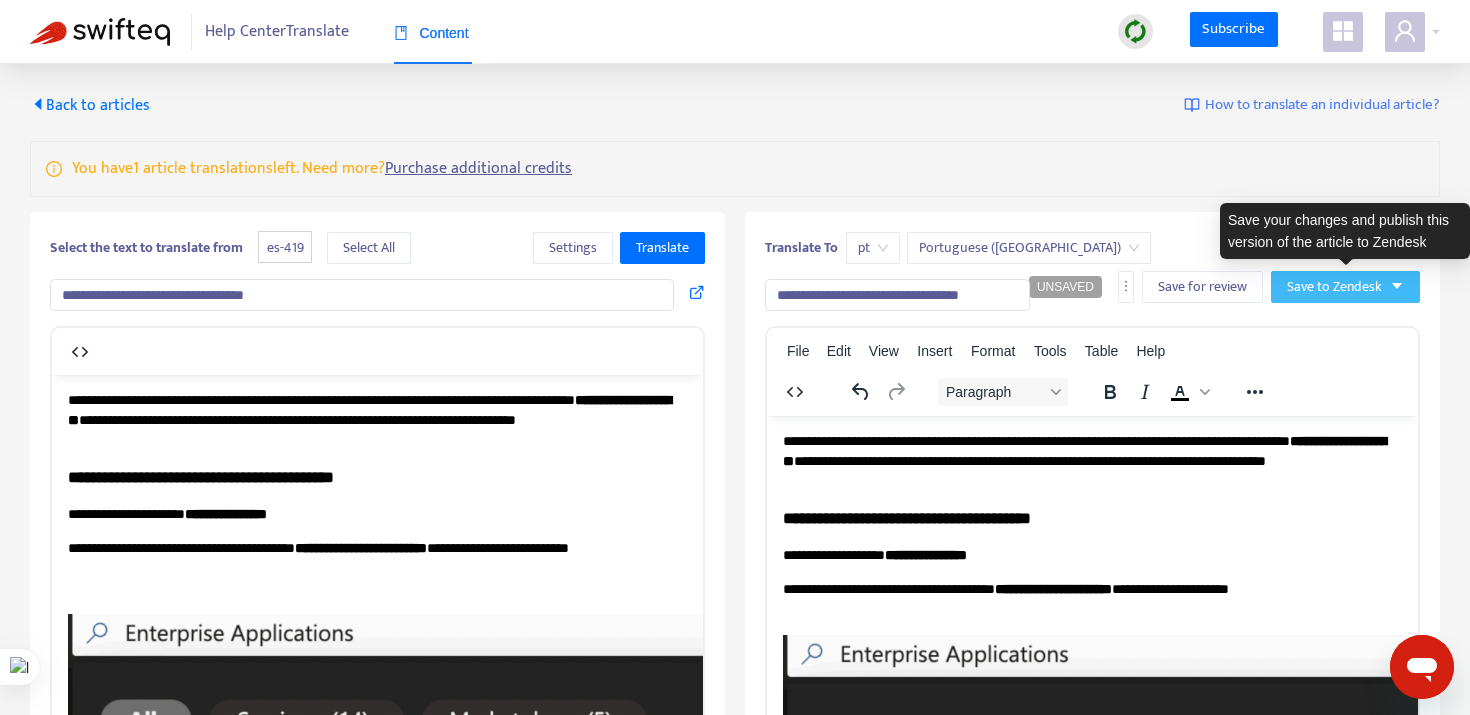 click on "Save to Zendesk" at bounding box center [1345, 287] 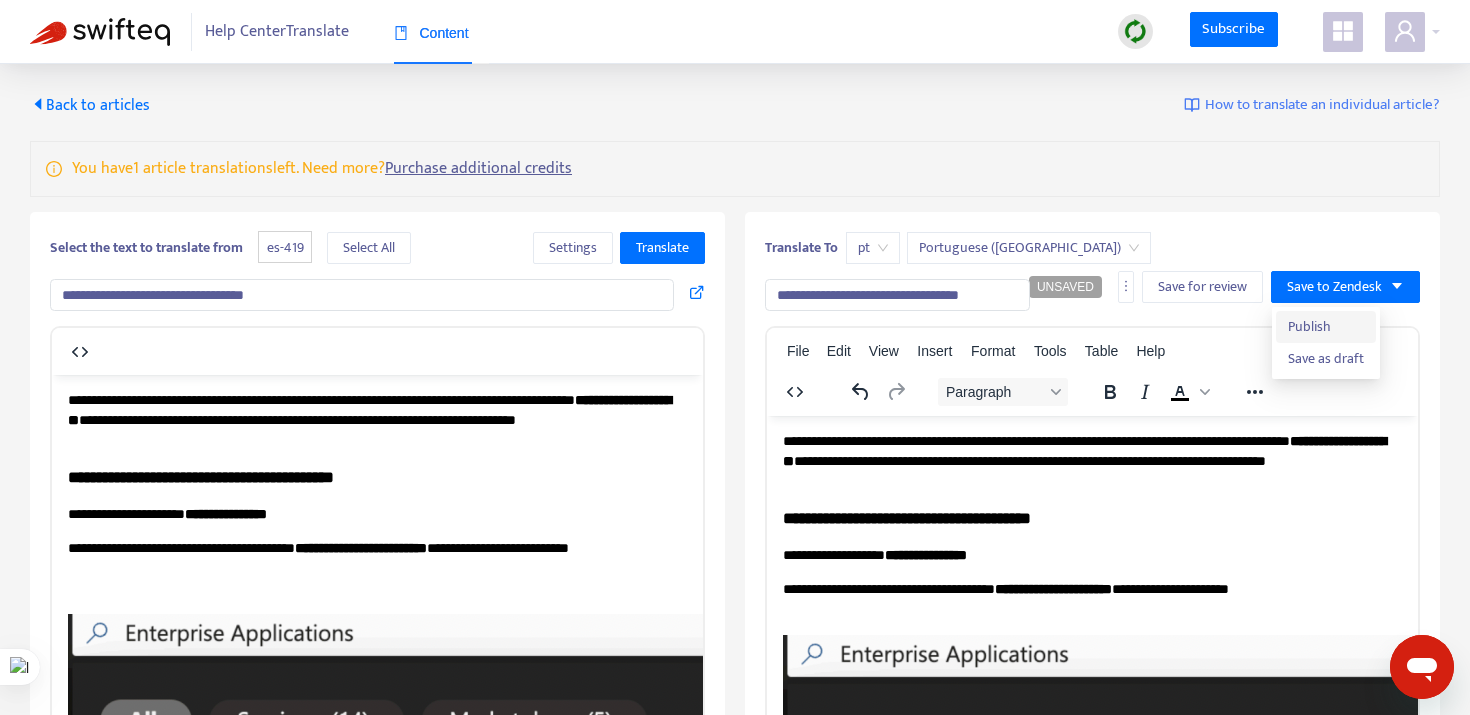 click on "Publish" at bounding box center [1326, 327] 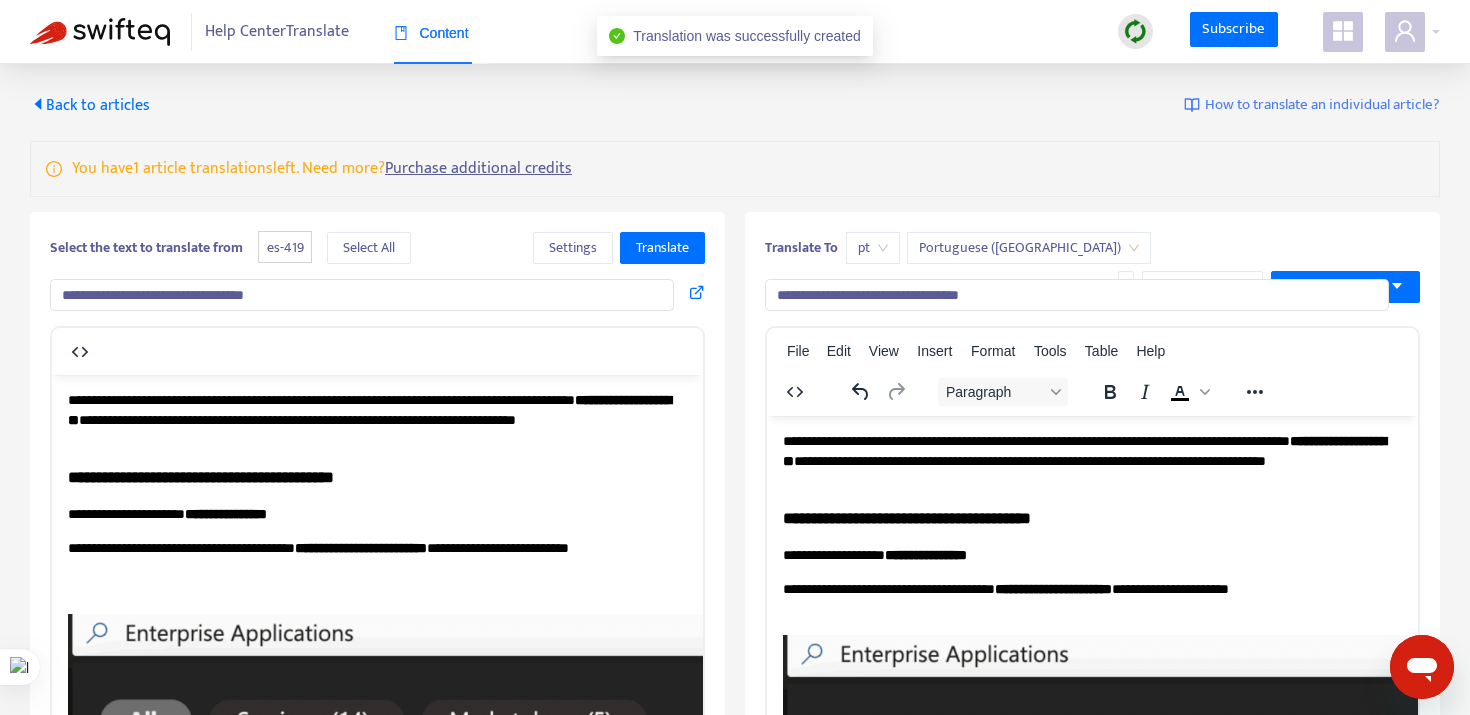 click at bounding box center (1412, 294) 